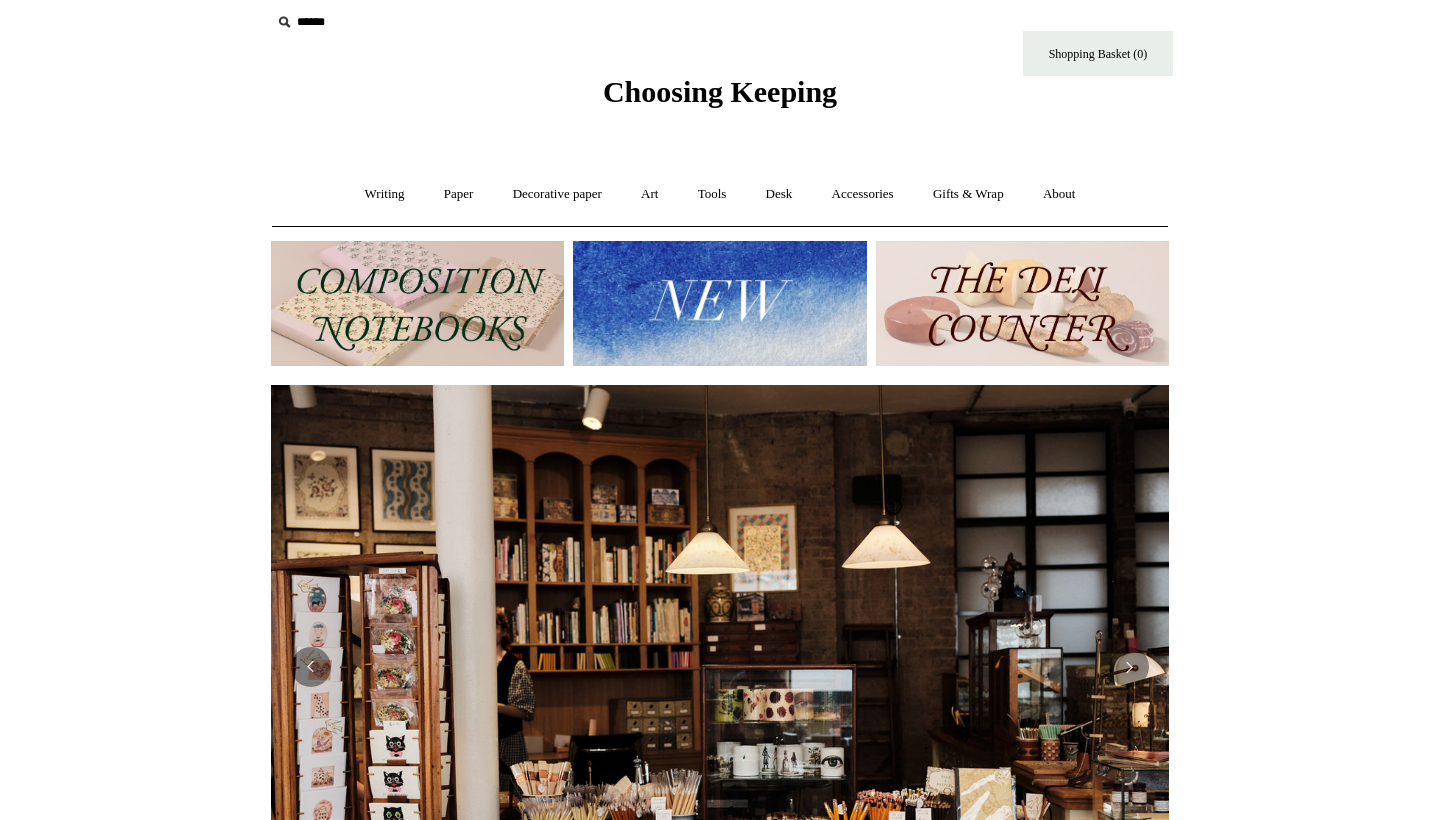 scroll, scrollTop: 0, scrollLeft: 0, axis: both 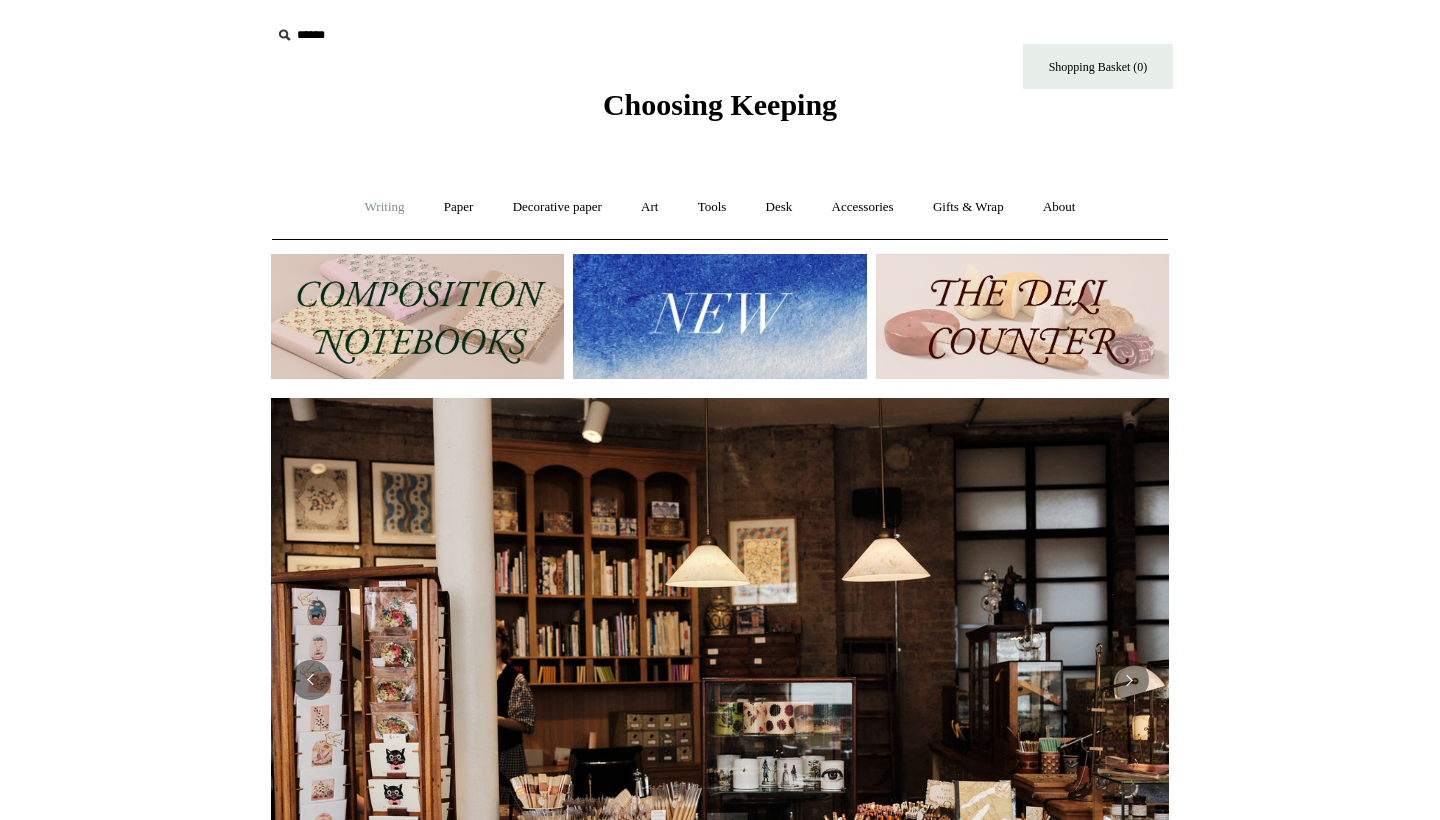 click on "Writing +" at bounding box center [385, 207] 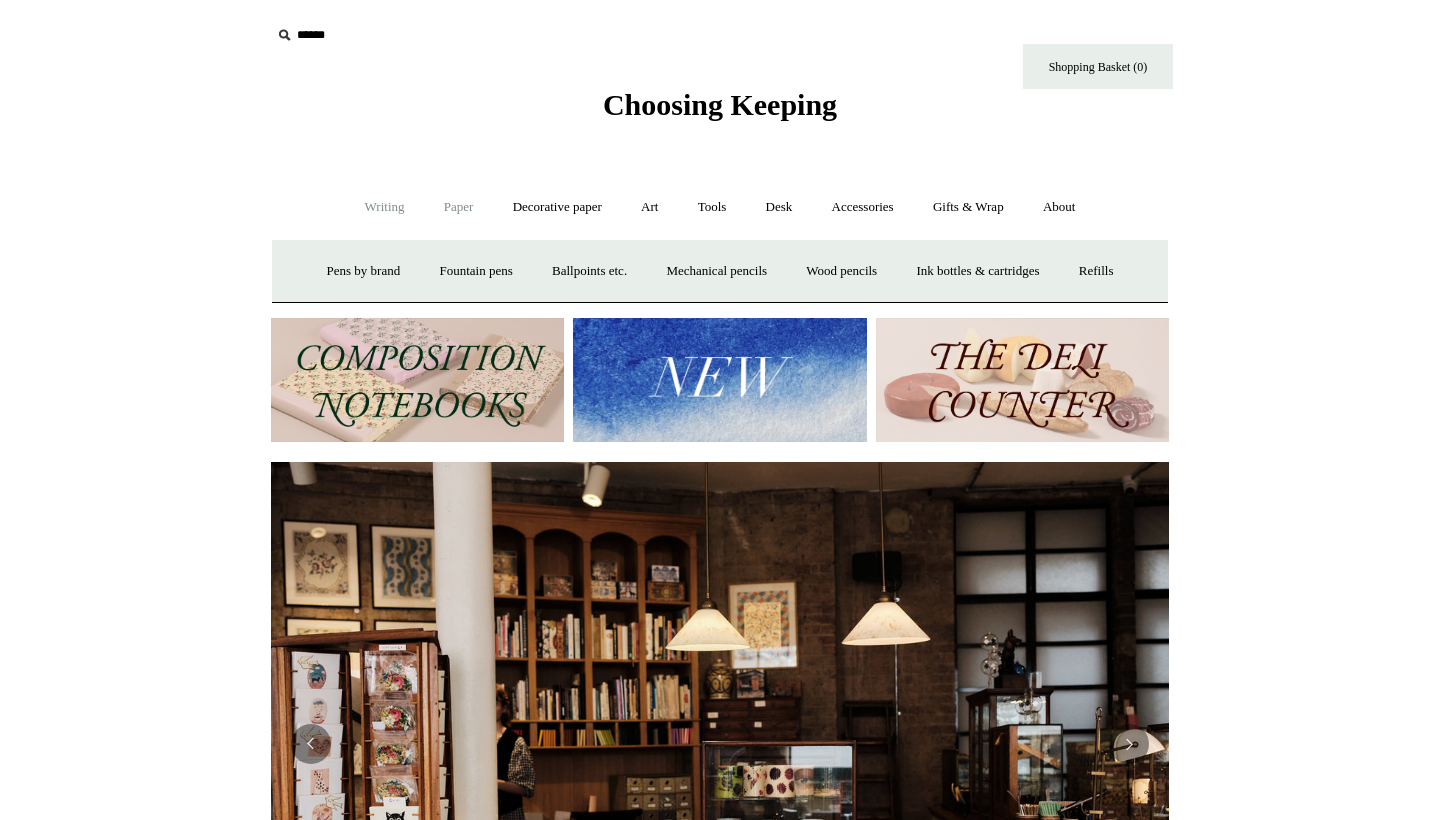 click on "Paper +" at bounding box center [459, 207] 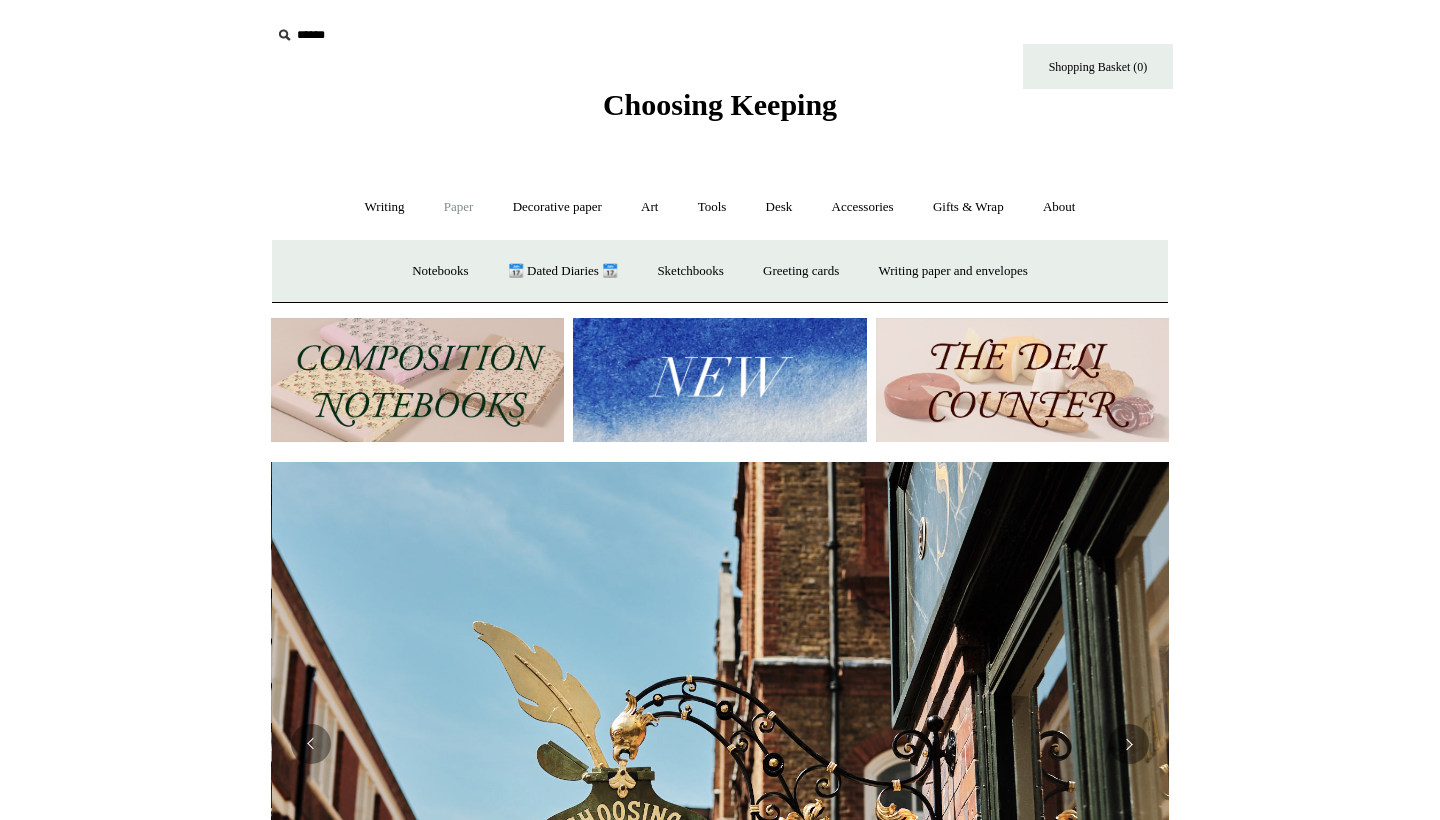 scroll, scrollTop: 0, scrollLeft: 898, axis: horizontal 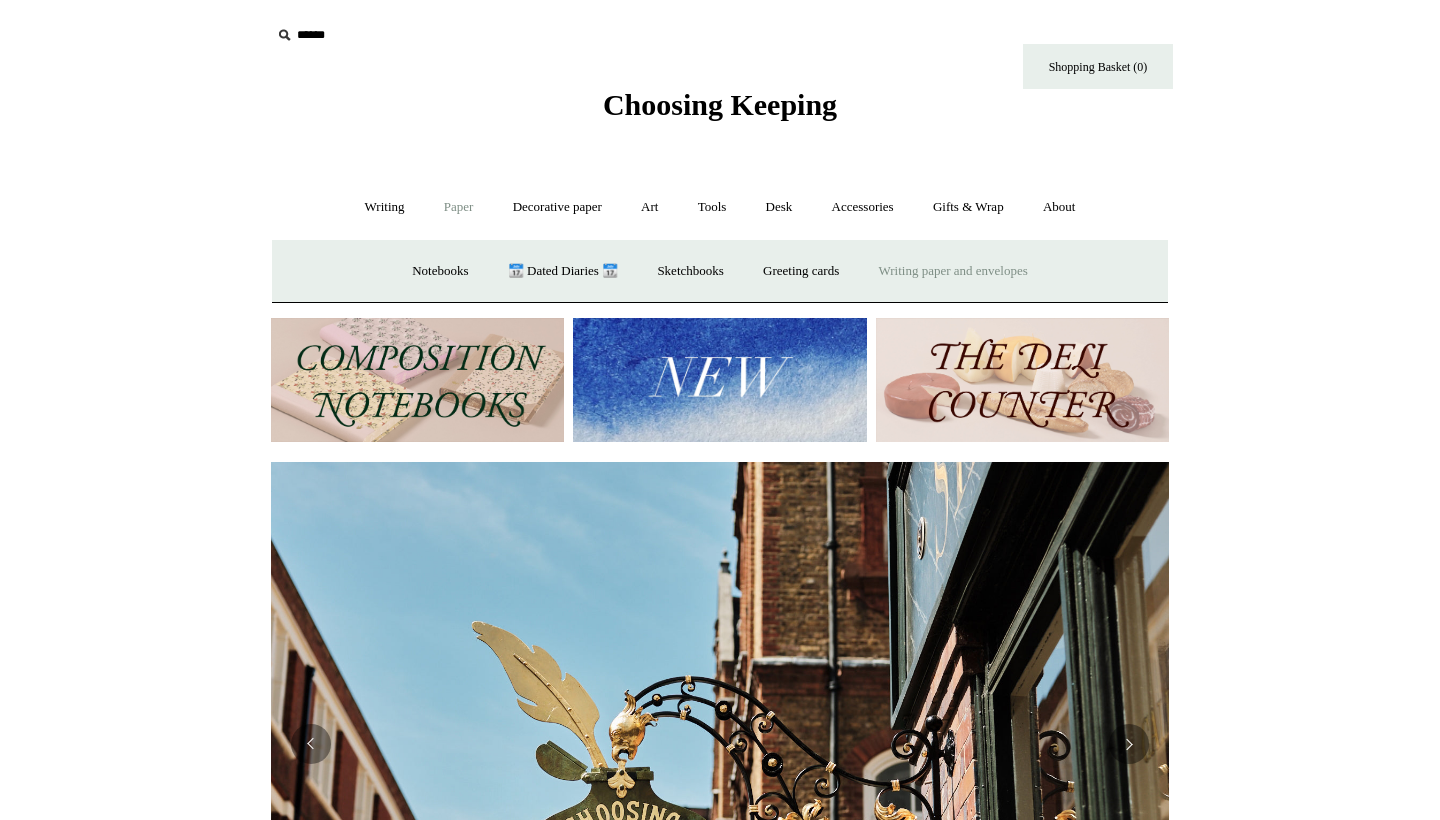 click on "Writing paper and envelopes +" at bounding box center (953, 271) 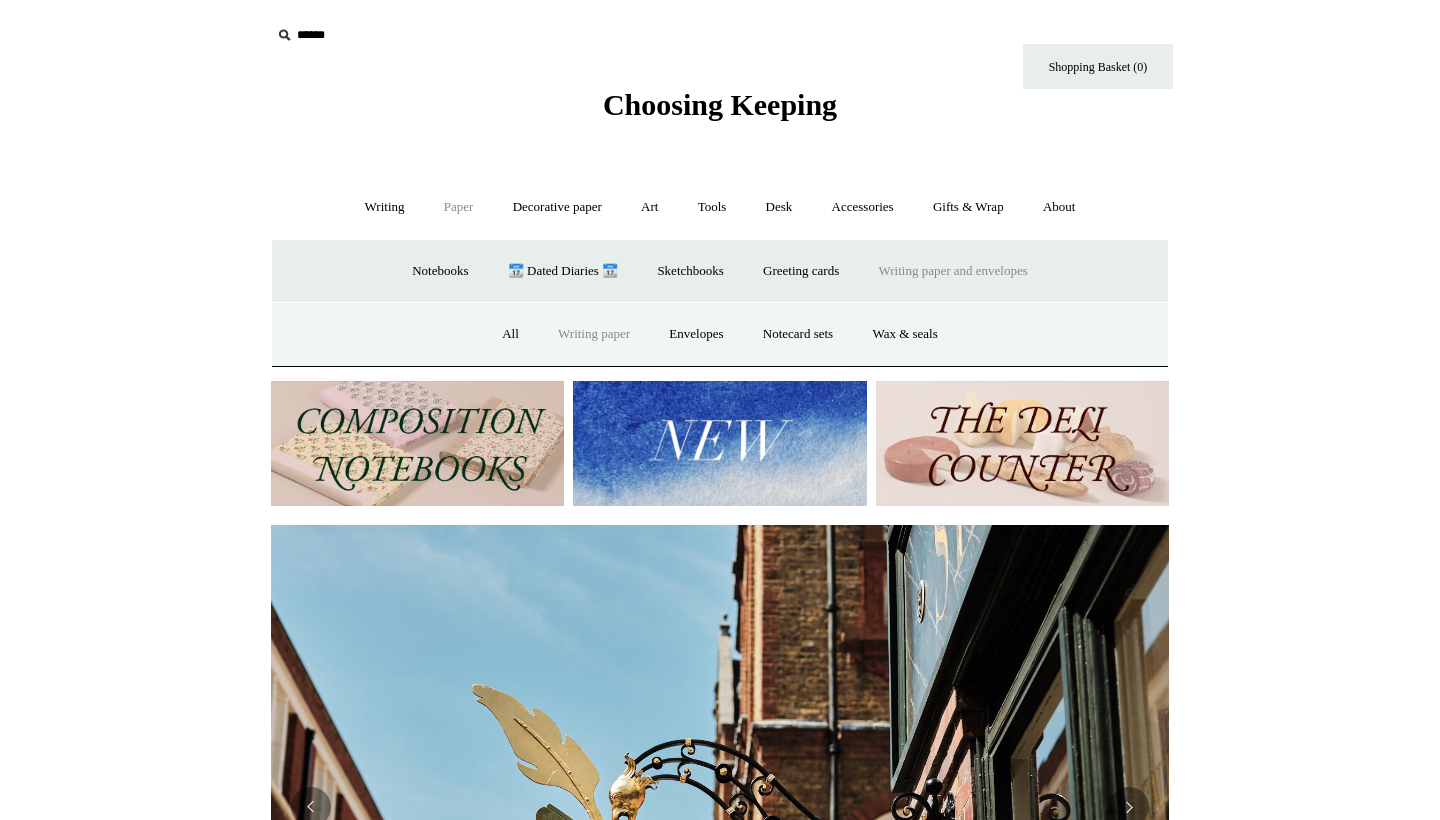 click on "Writing paper" at bounding box center [594, 334] 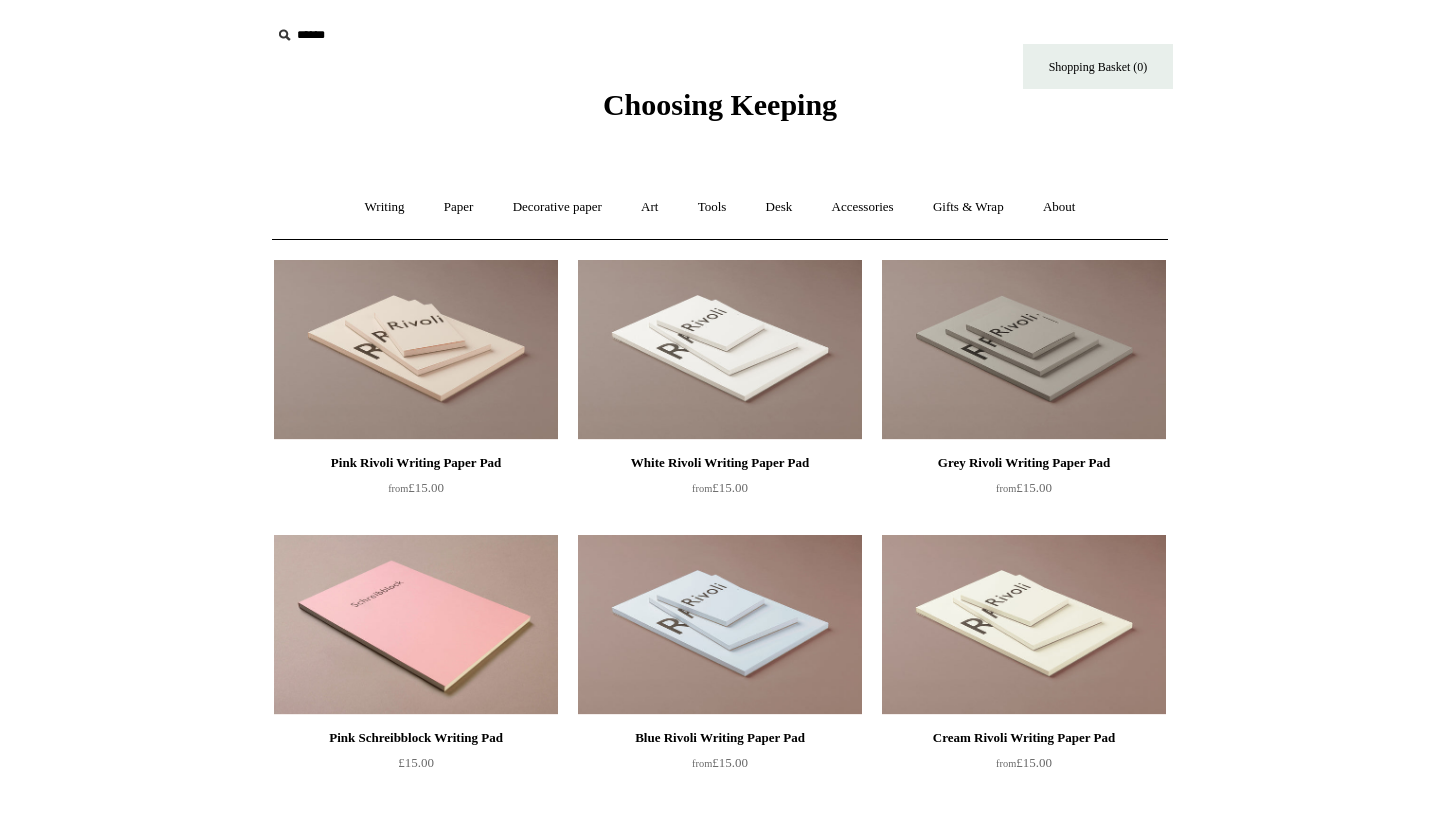 scroll, scrollTop: 0, scrollLeft: 0, axis: both 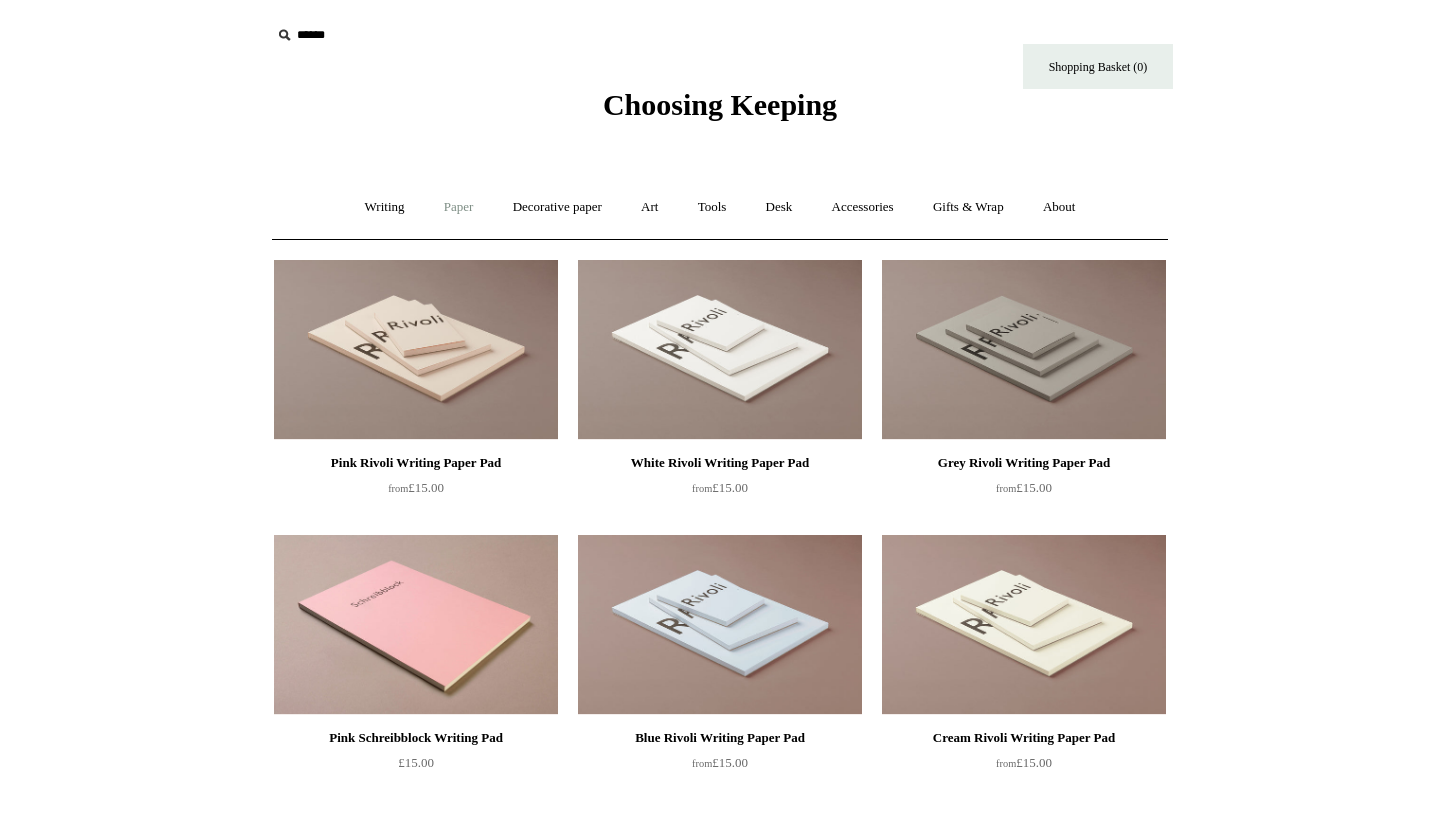 click on "Paper +" at bounding box center (459, 207) 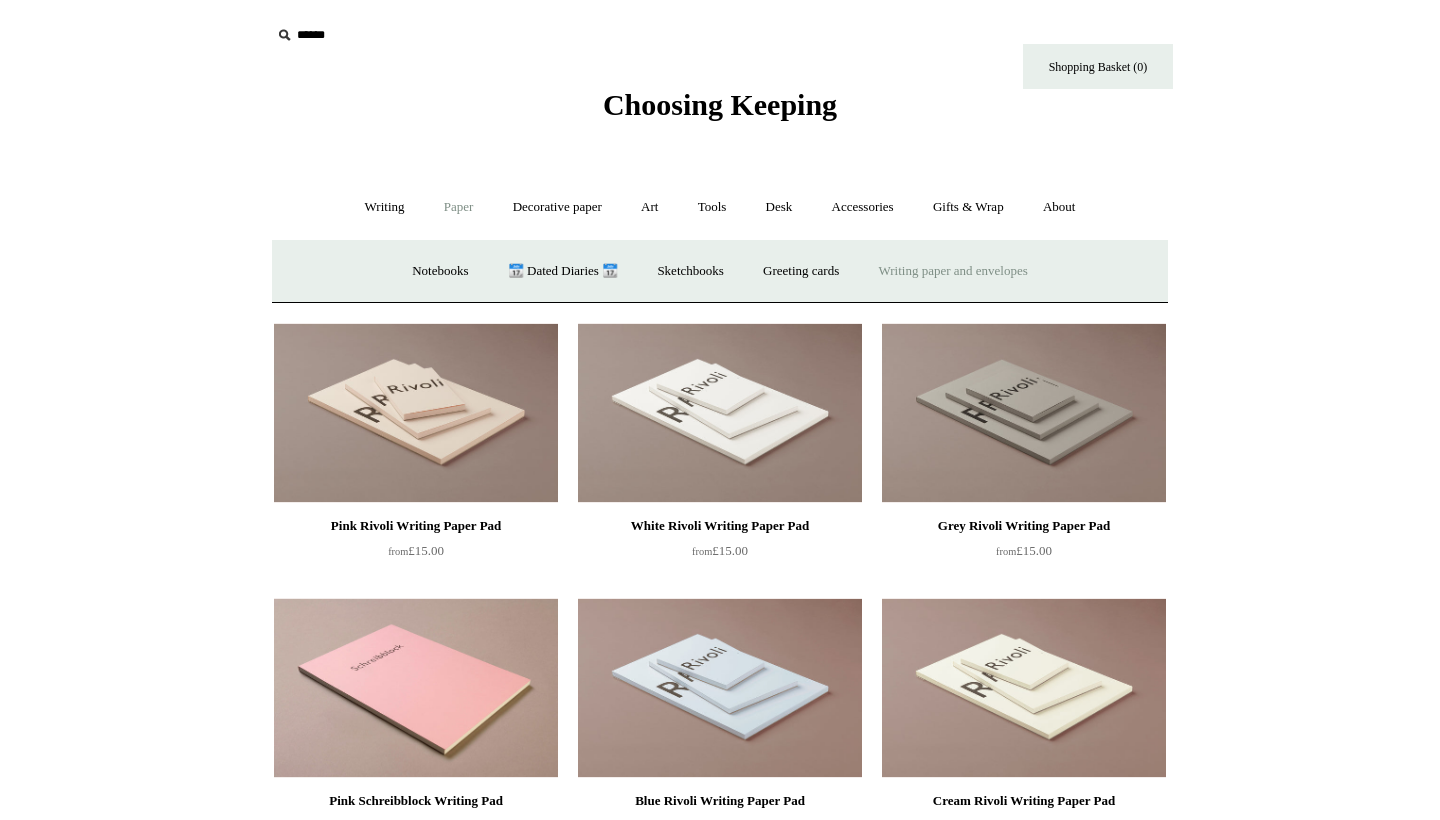 click on "Writing paper and envelopes +" at bounding box center (953, 271) 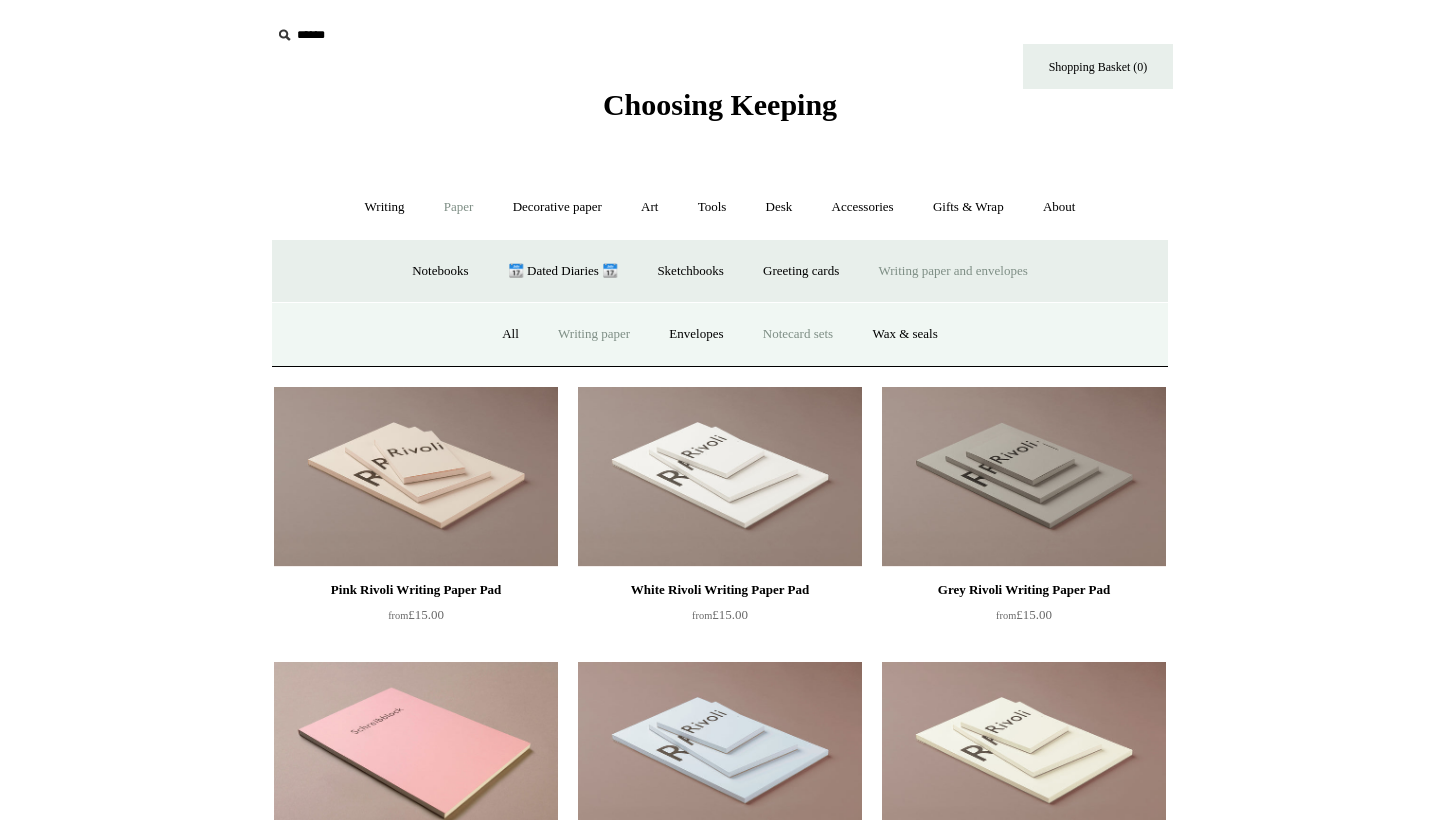 click on "Notecard sets" at bounding box center [798, 334] 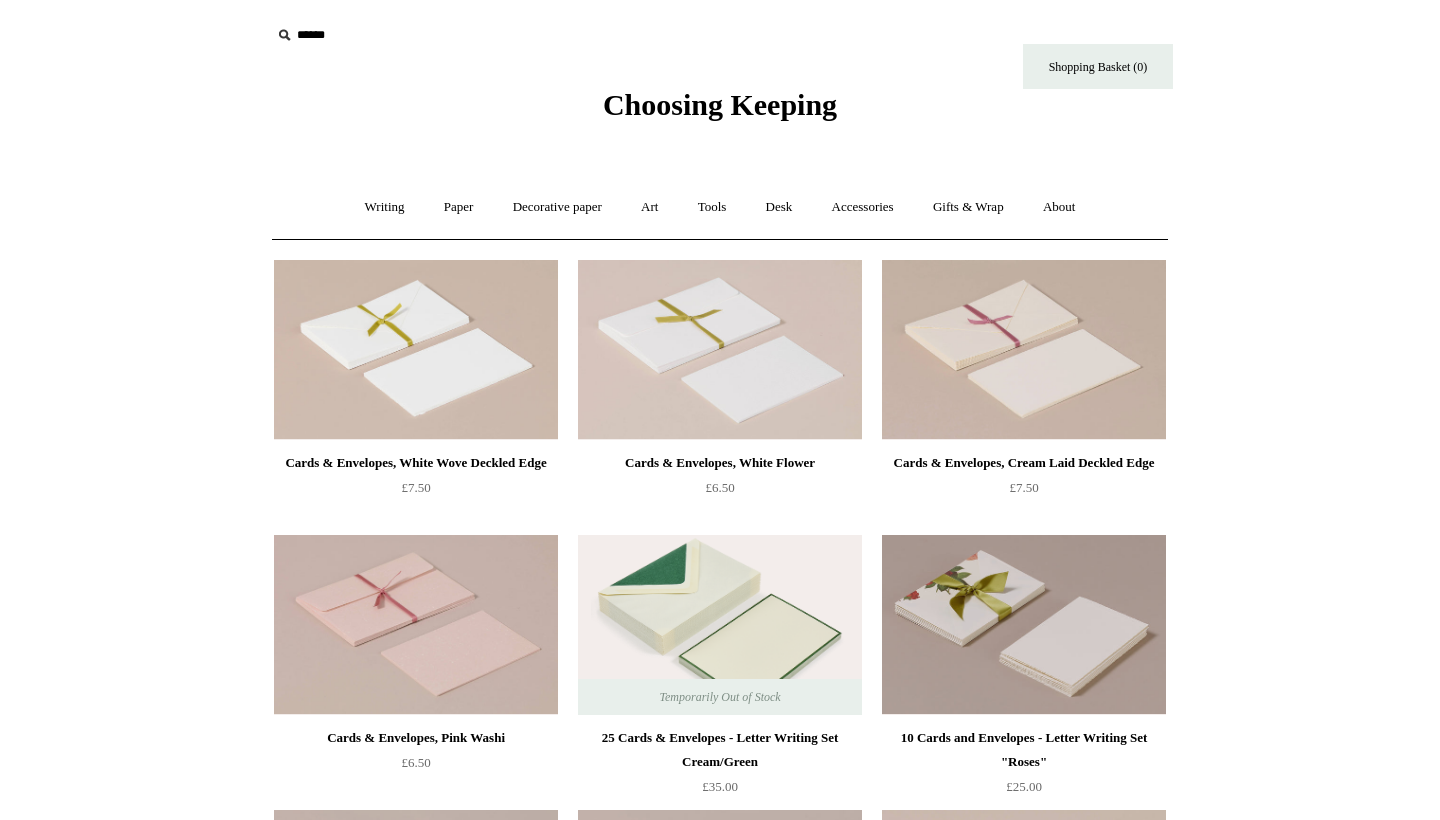 scroll, scrollTop: 0, scrollLeft: 0, axis: both 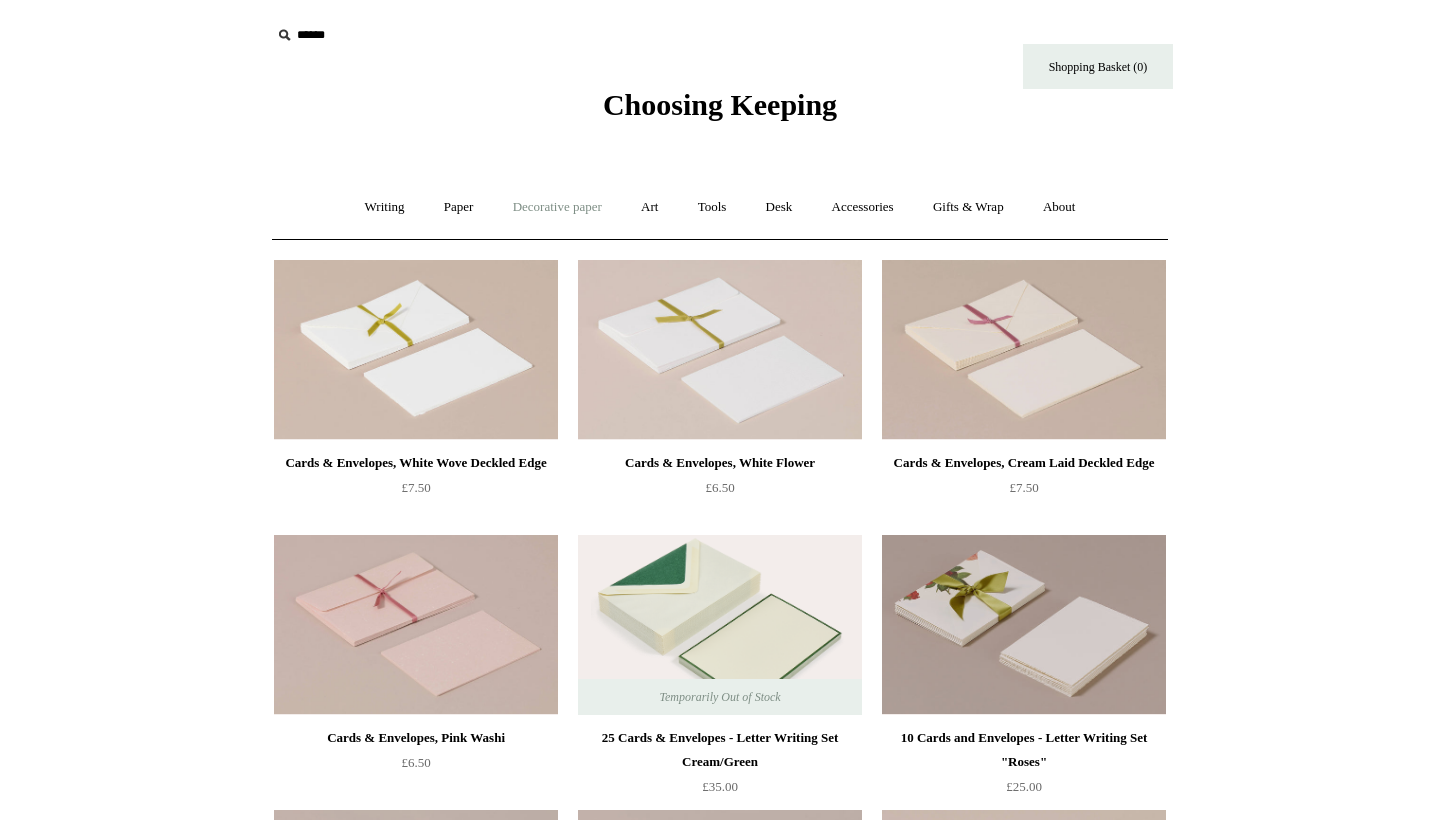 click on "Decorative paper +" at bounding box center (557, 207) 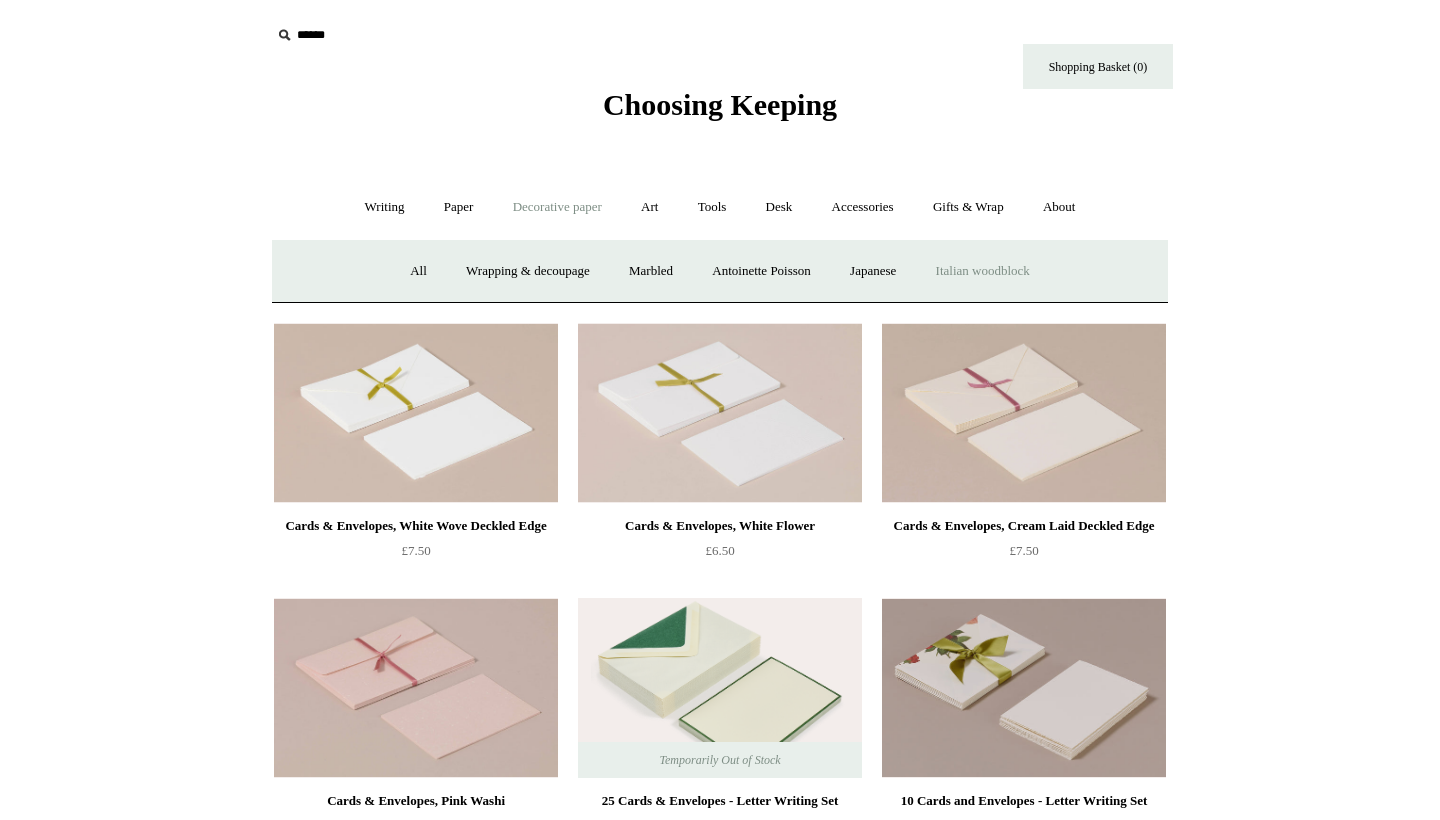 click on "Italian woodblock" at bounding box center (983, 271) 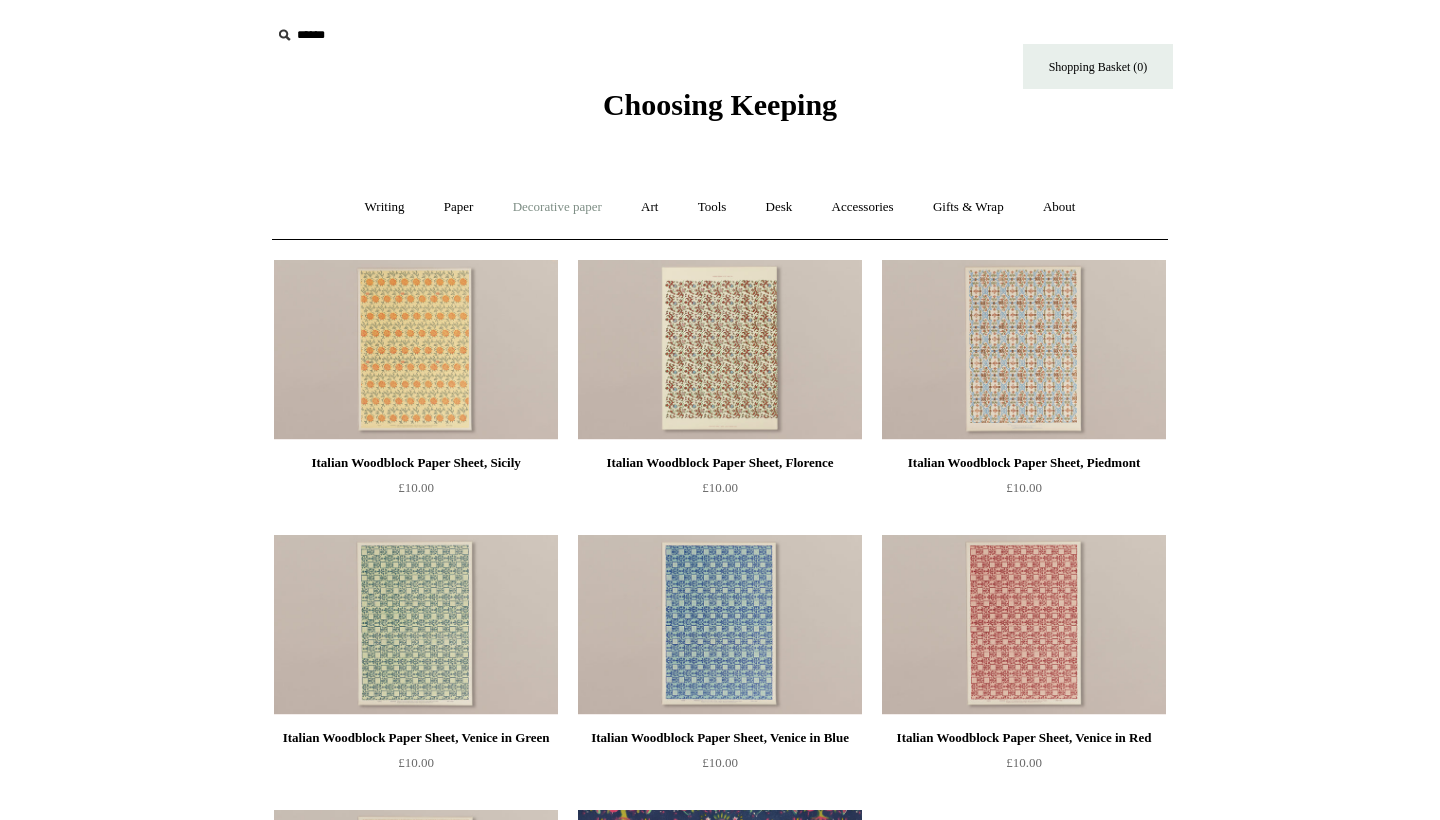 scroll, scrollTop: 0, scrollLeft: 0, axis: both 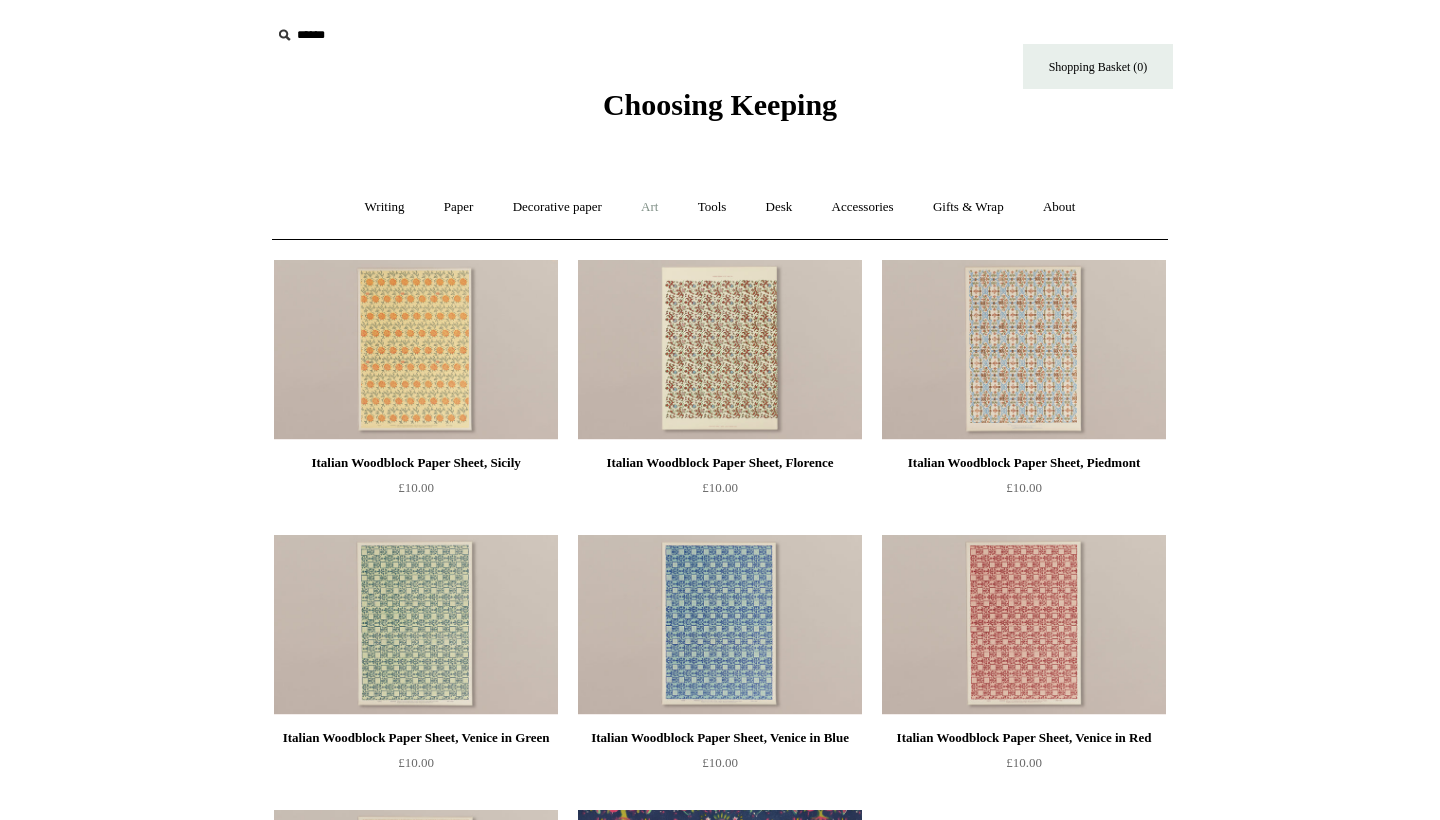 click on "Art +" at bounding box center [649, 207] 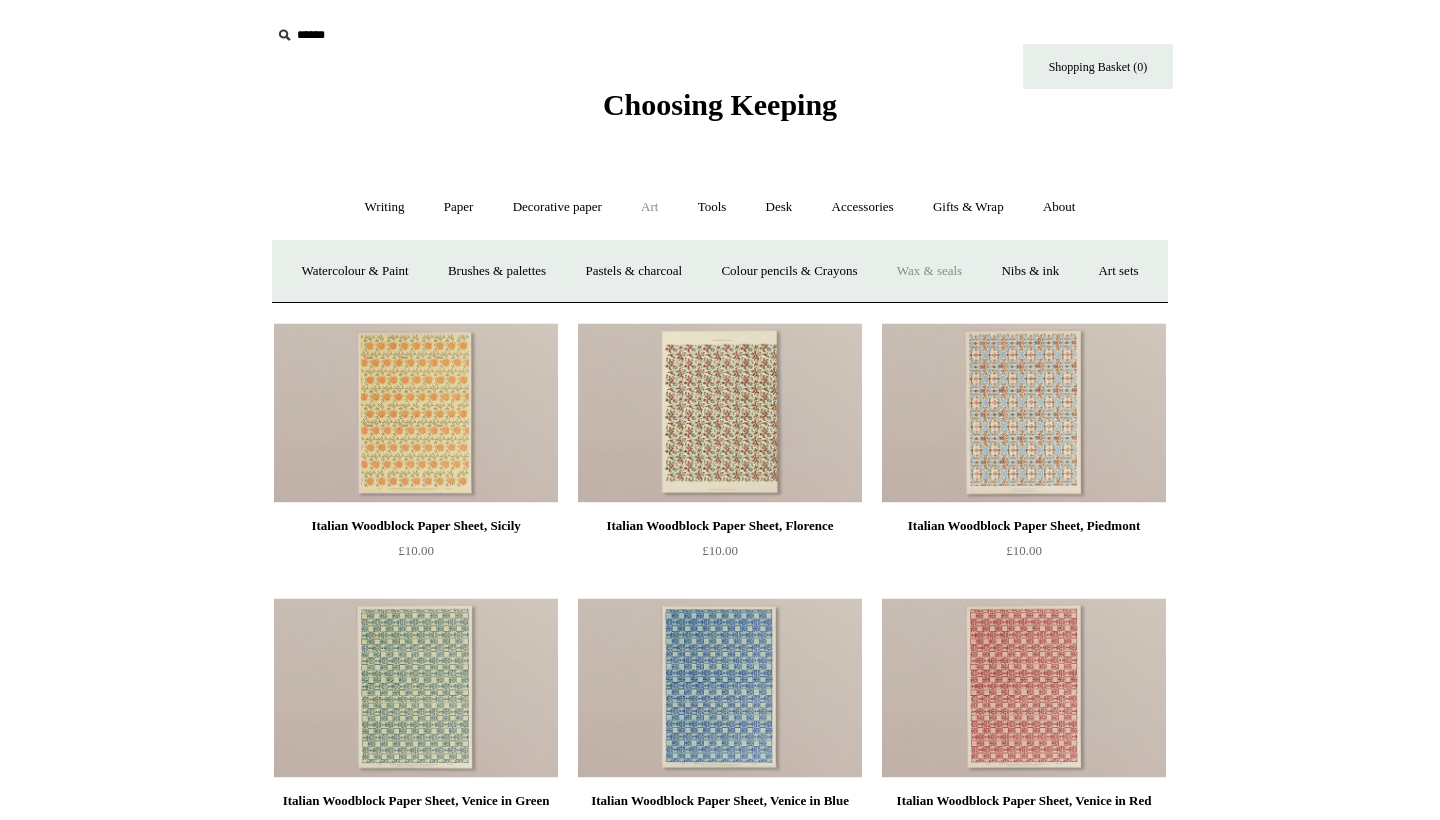 click on "Wax & seals" at bounding box center (929, 271) 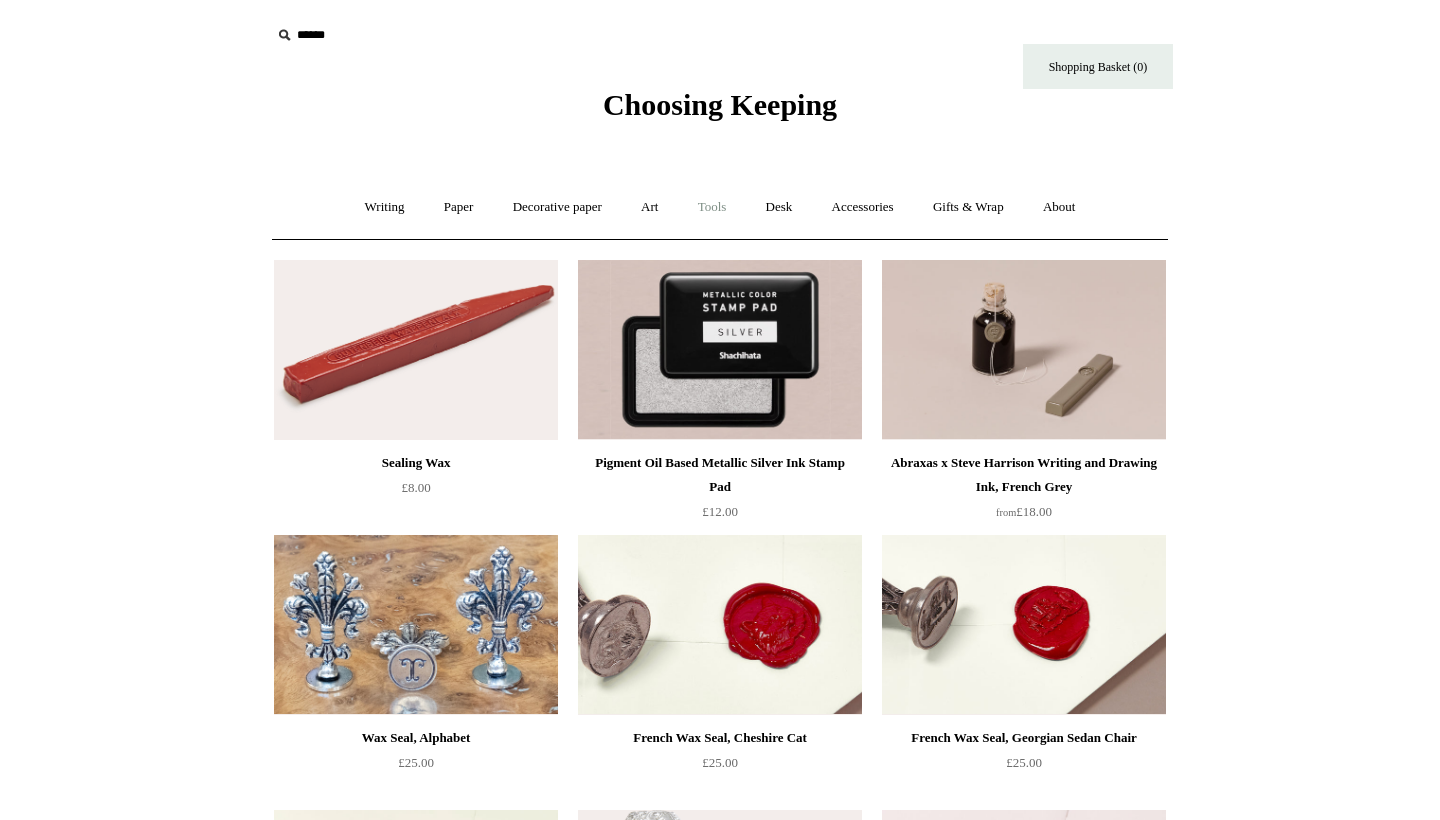 scroll, scrollTop: 0, scrollLeft: 0, axis: both 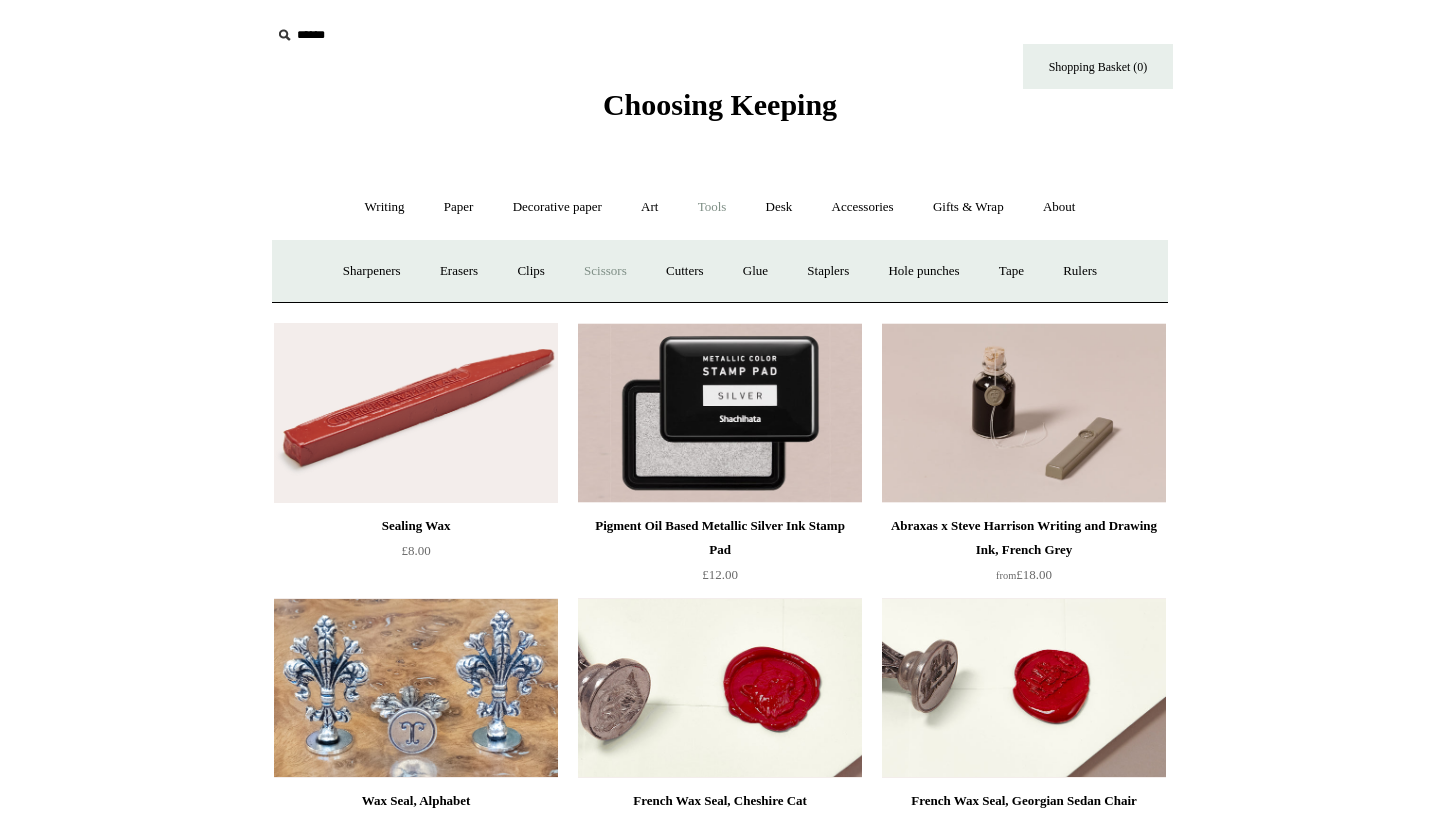 click on "Scissors" at bounding box center [605, 271] 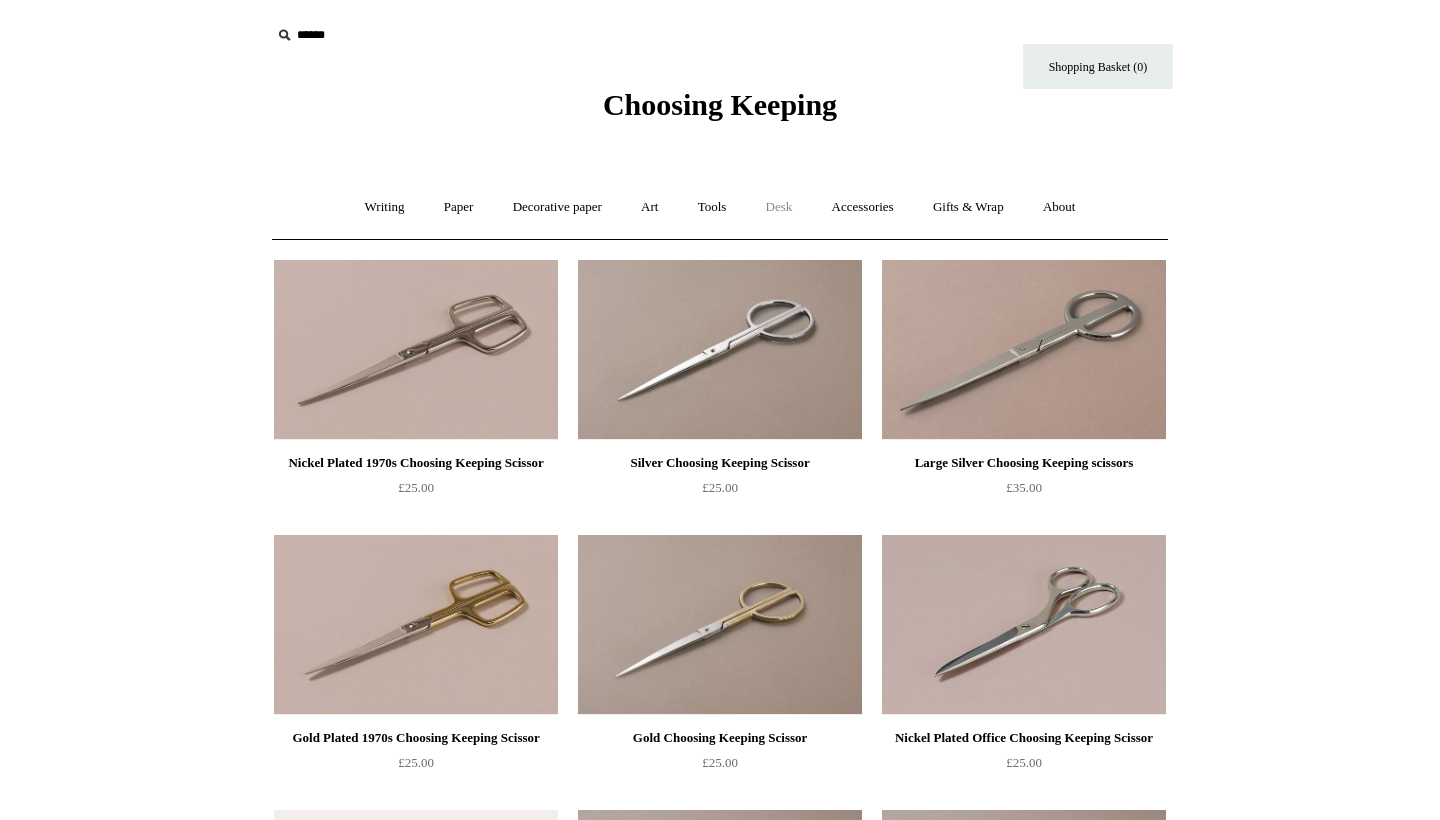 scroll, scrollTop: 0, scrollLeft: 0, axis: both 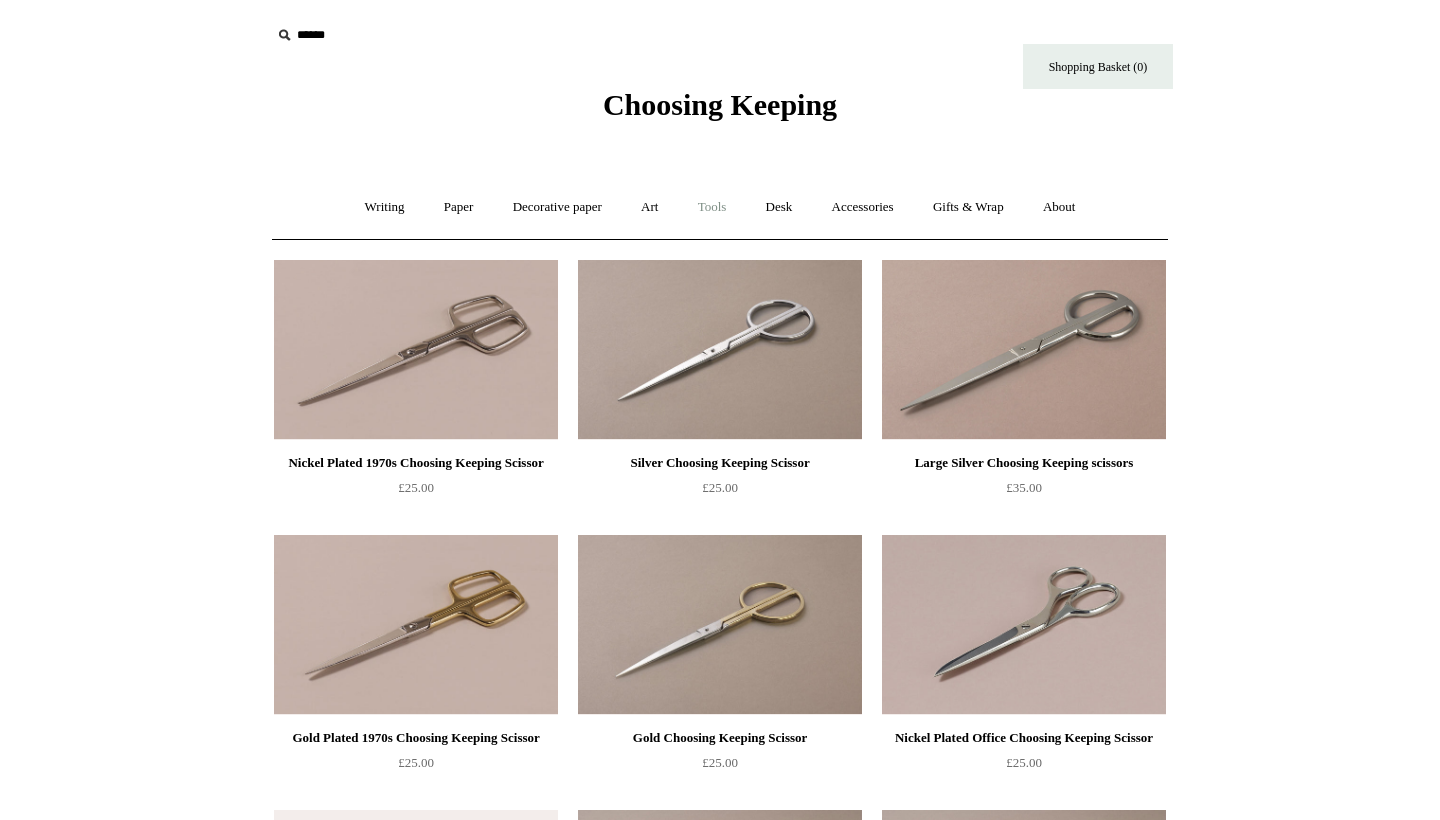 click on "Tools +" at bounding box center (712, 207) 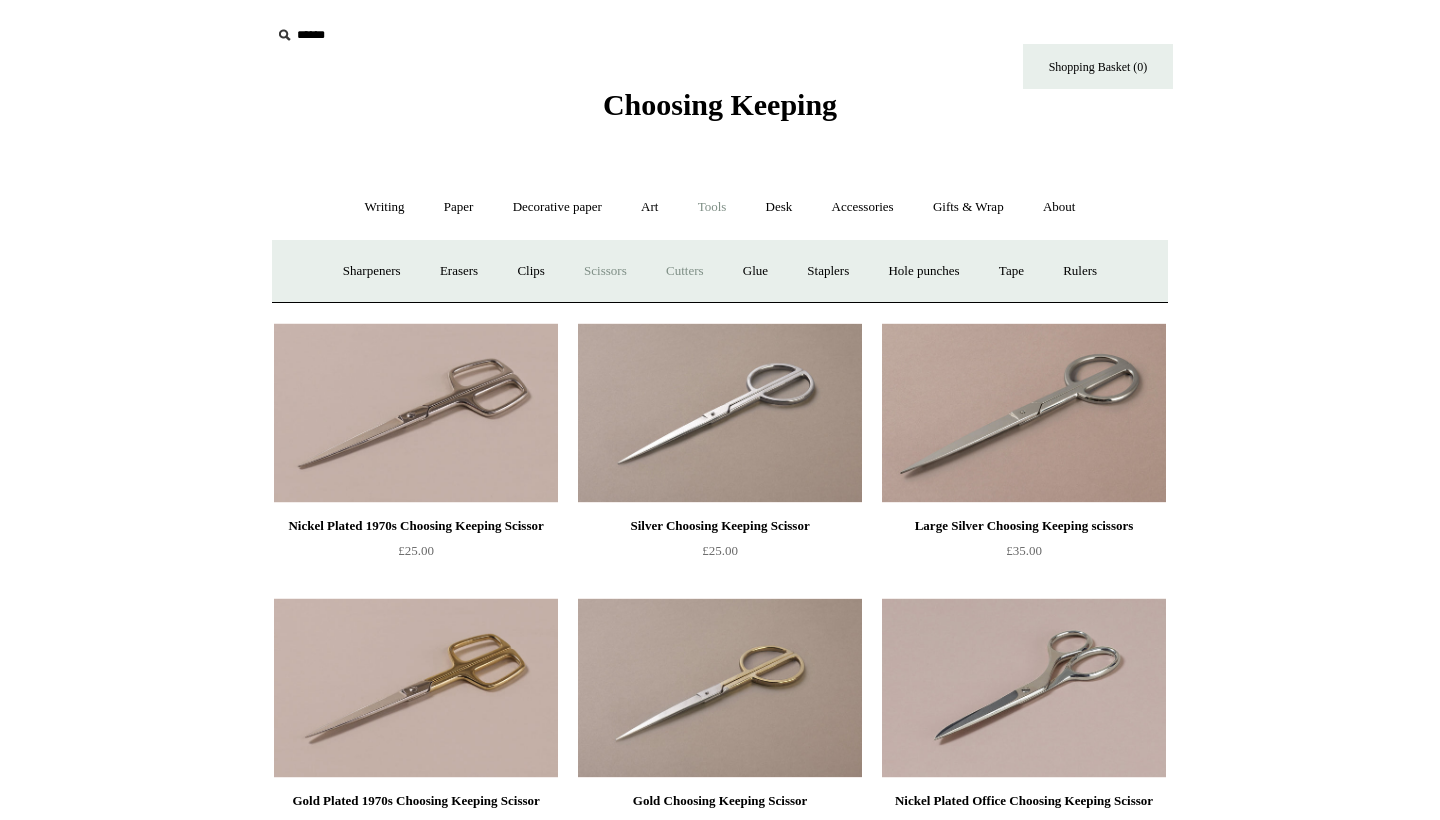 click on "Cutters" at bounding box center [685, 271] 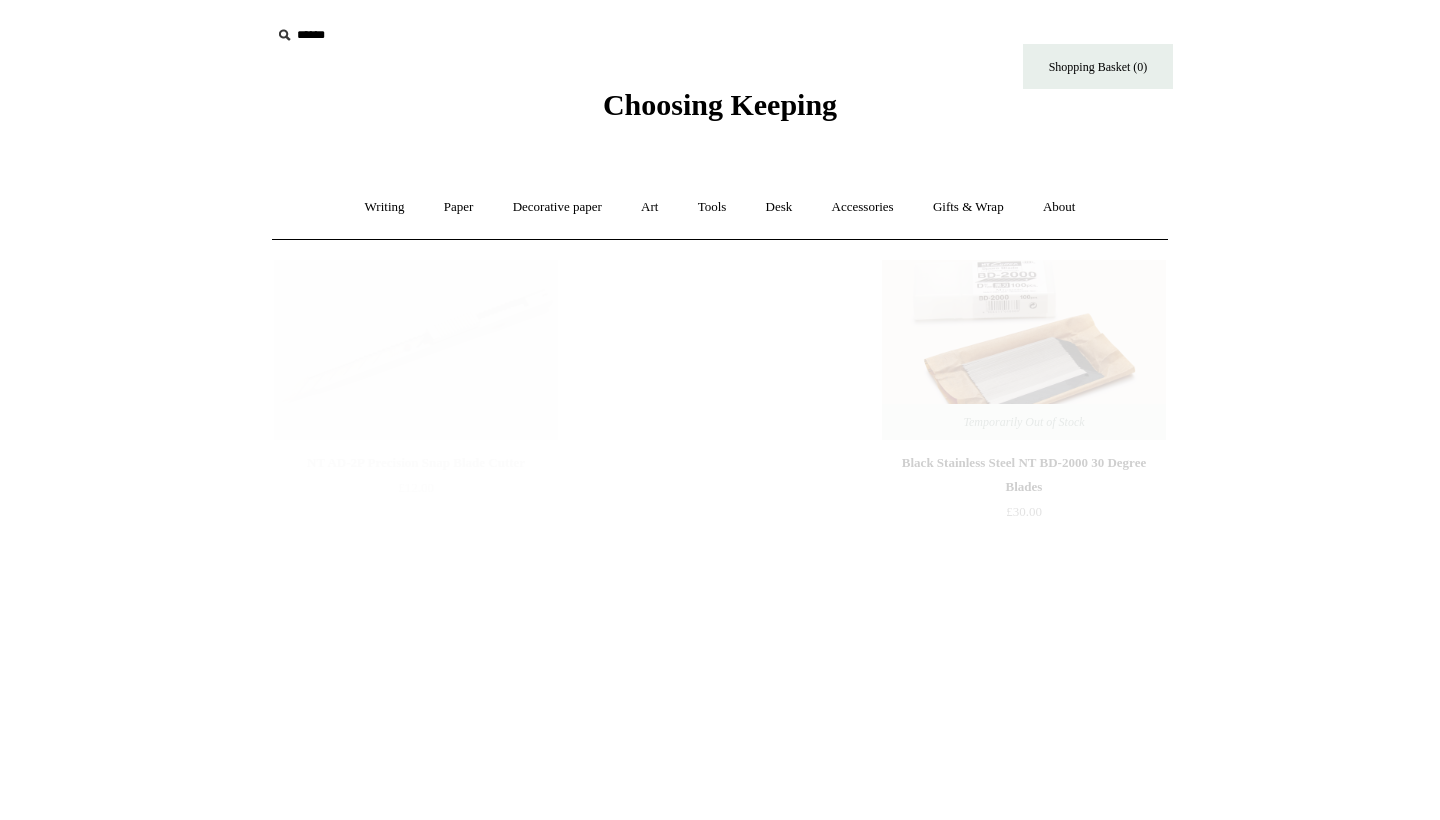 scroll, scrollTop: 0, scrollLeft: 0, axis: both 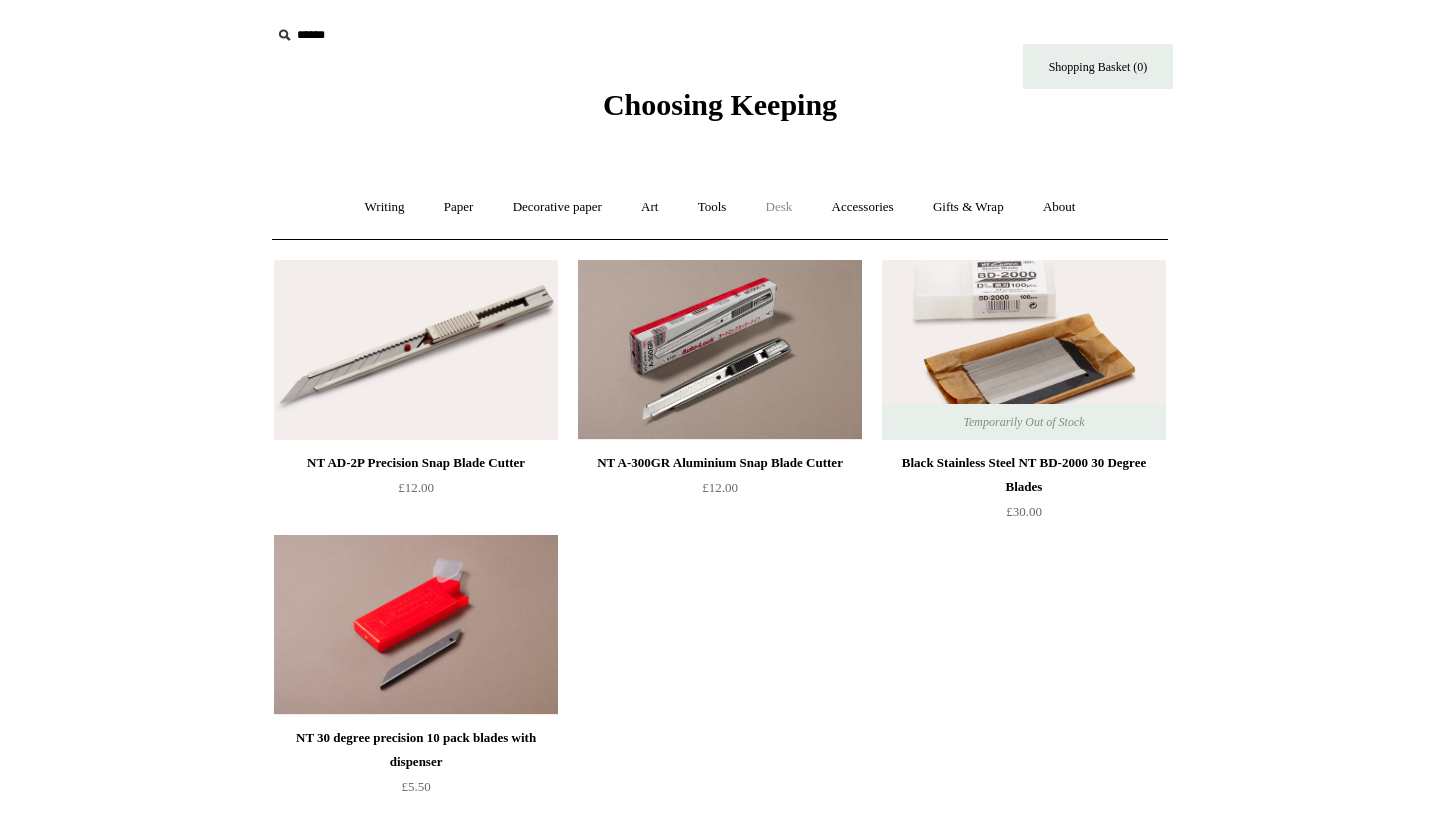 click on "Desk +" at bounding box center [779, 207] 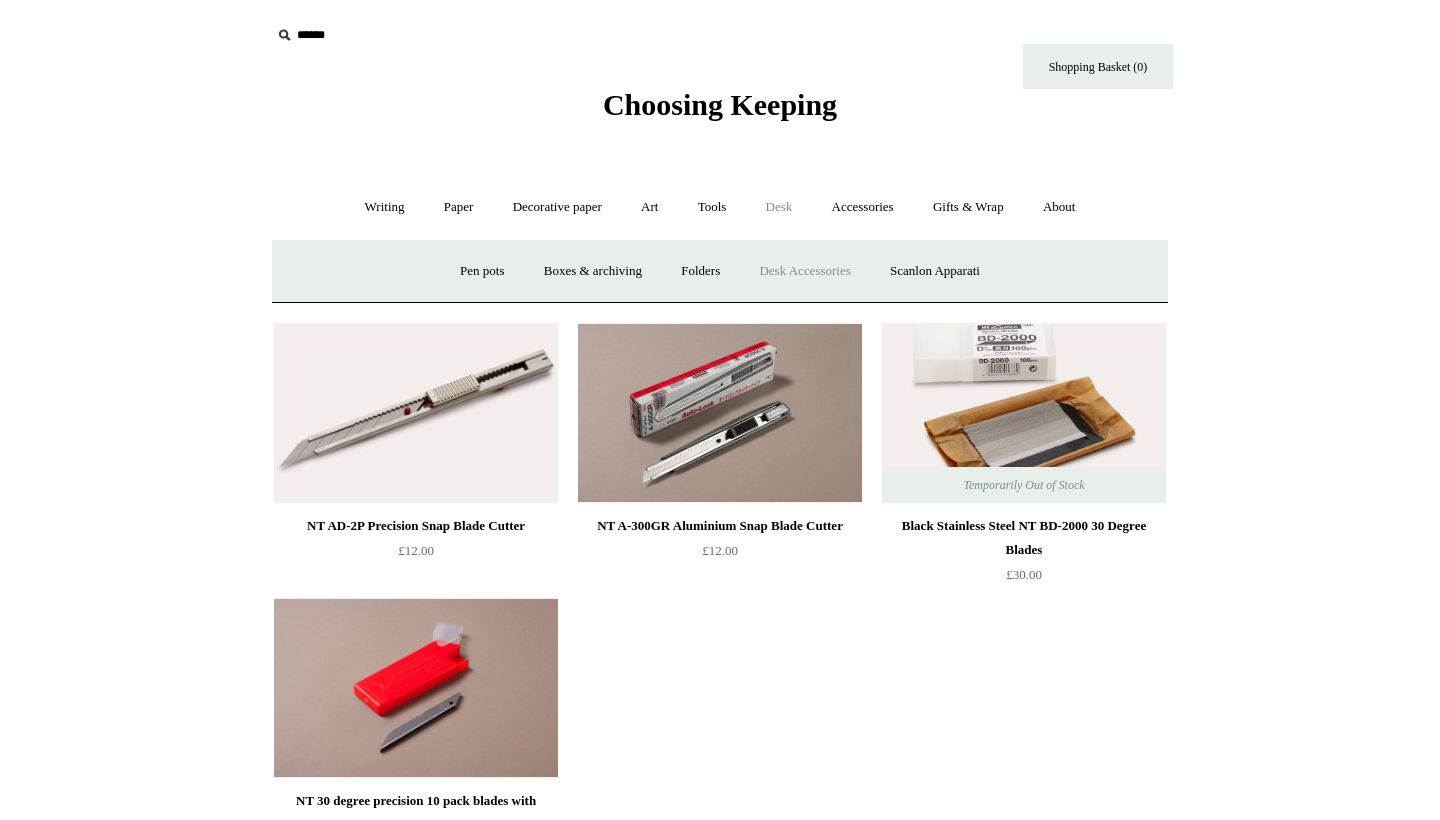 click on "Desk Accessories" at bounding box center [804, 271] 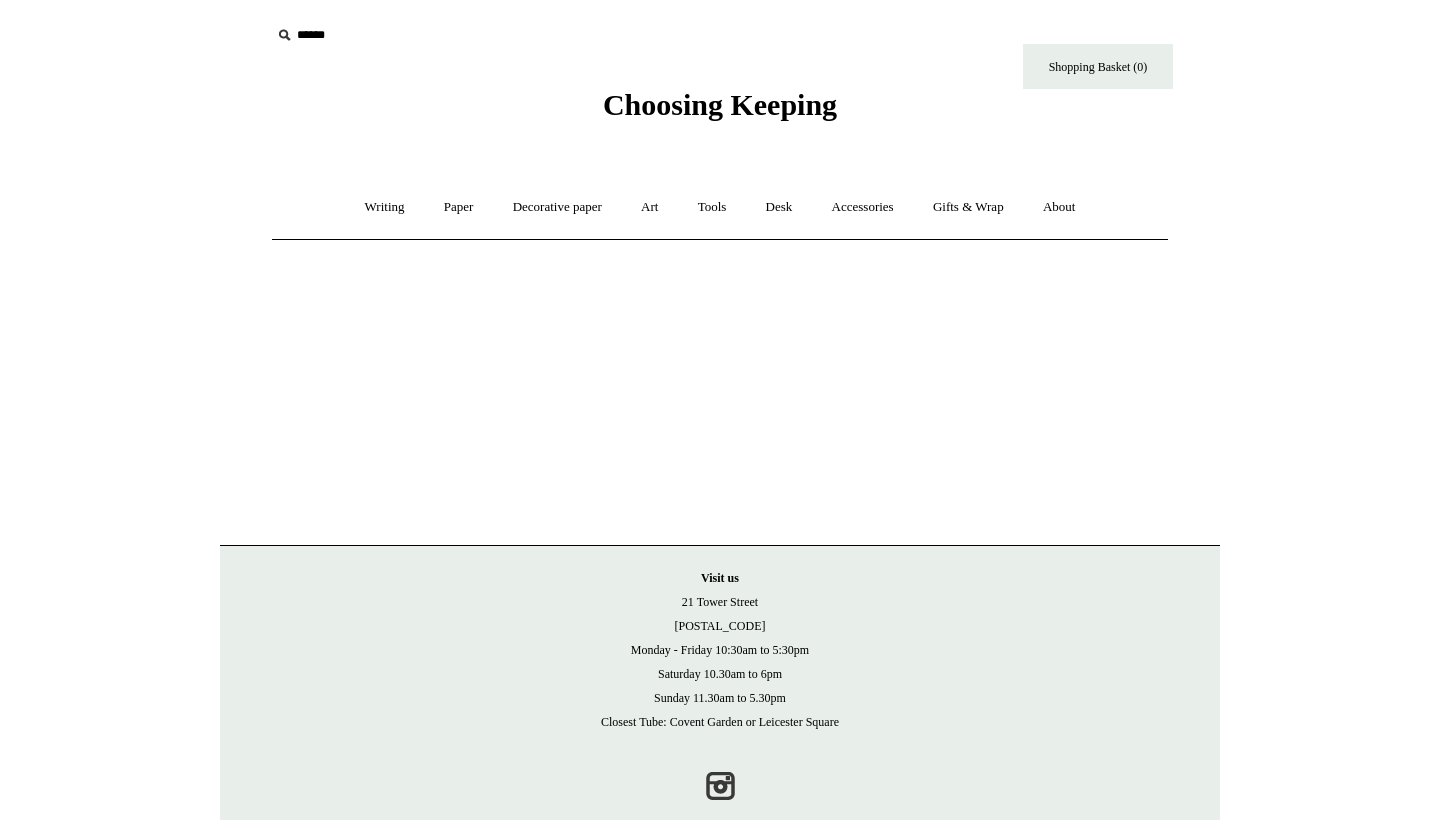 scroll, scrollTop: 0, scrollLeft: 0, axis: both 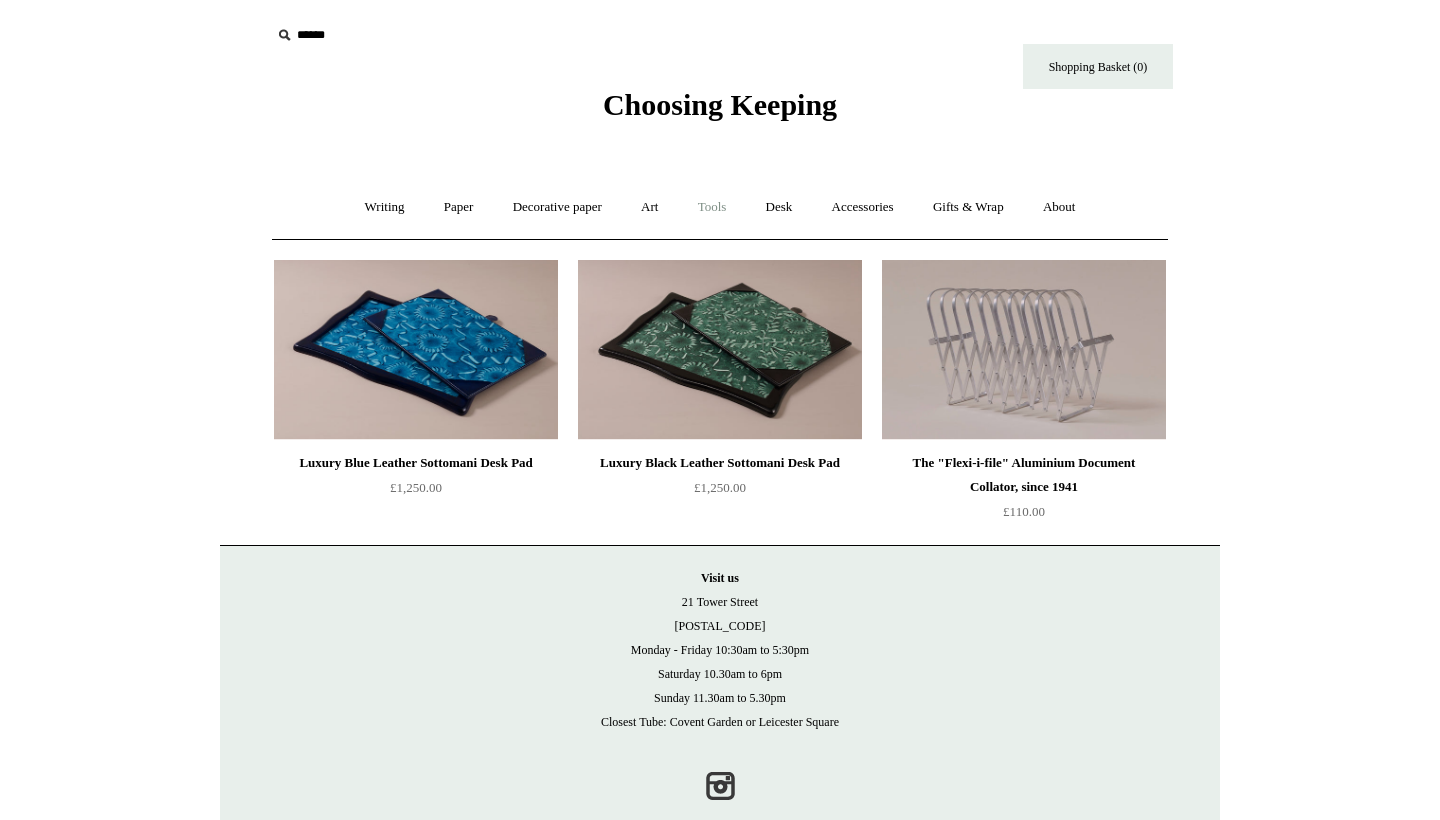 click on "Tools +" at bounding box center [712, 207] 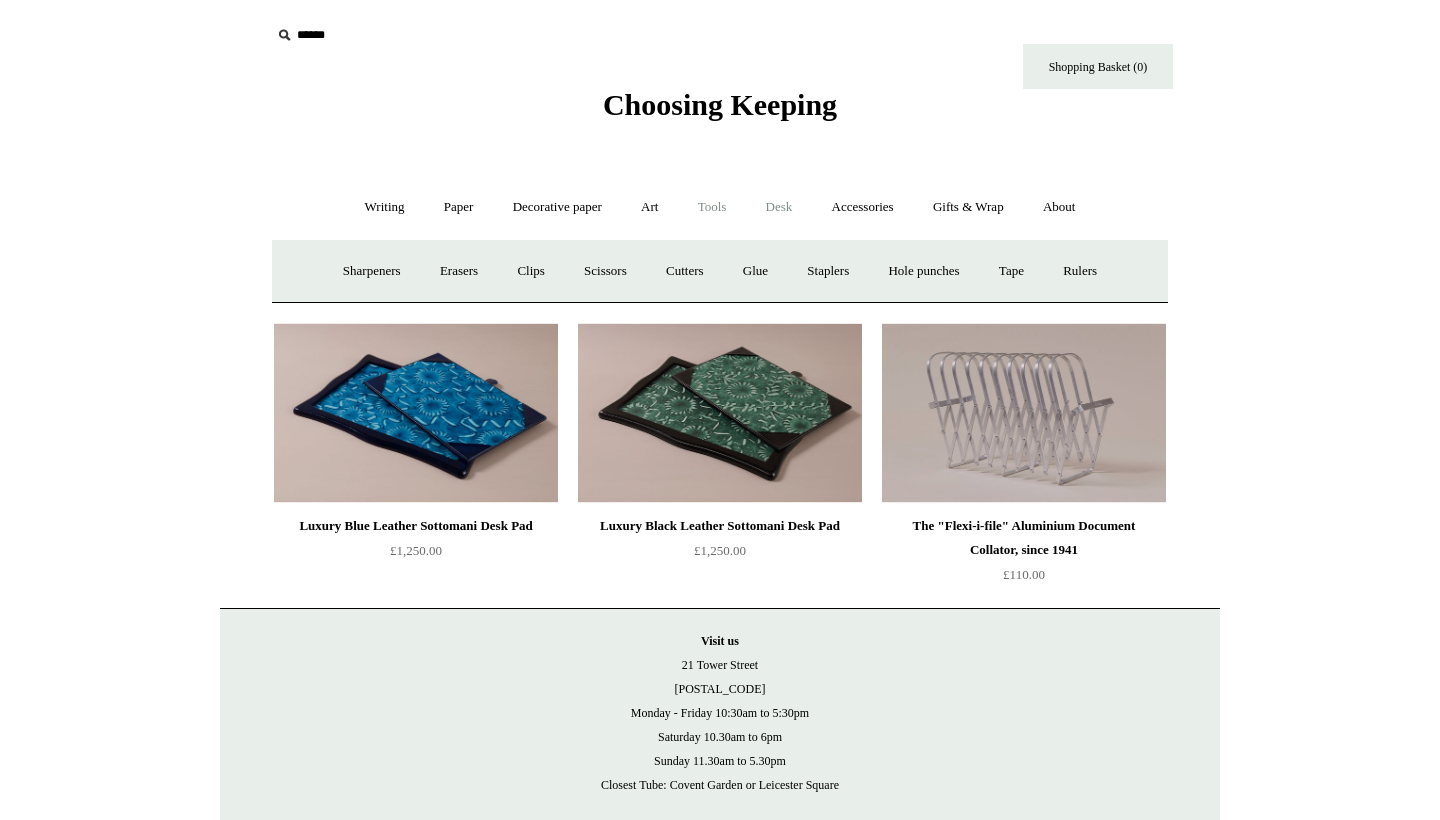 click on "Desk +" at bounding box center (779, 207) 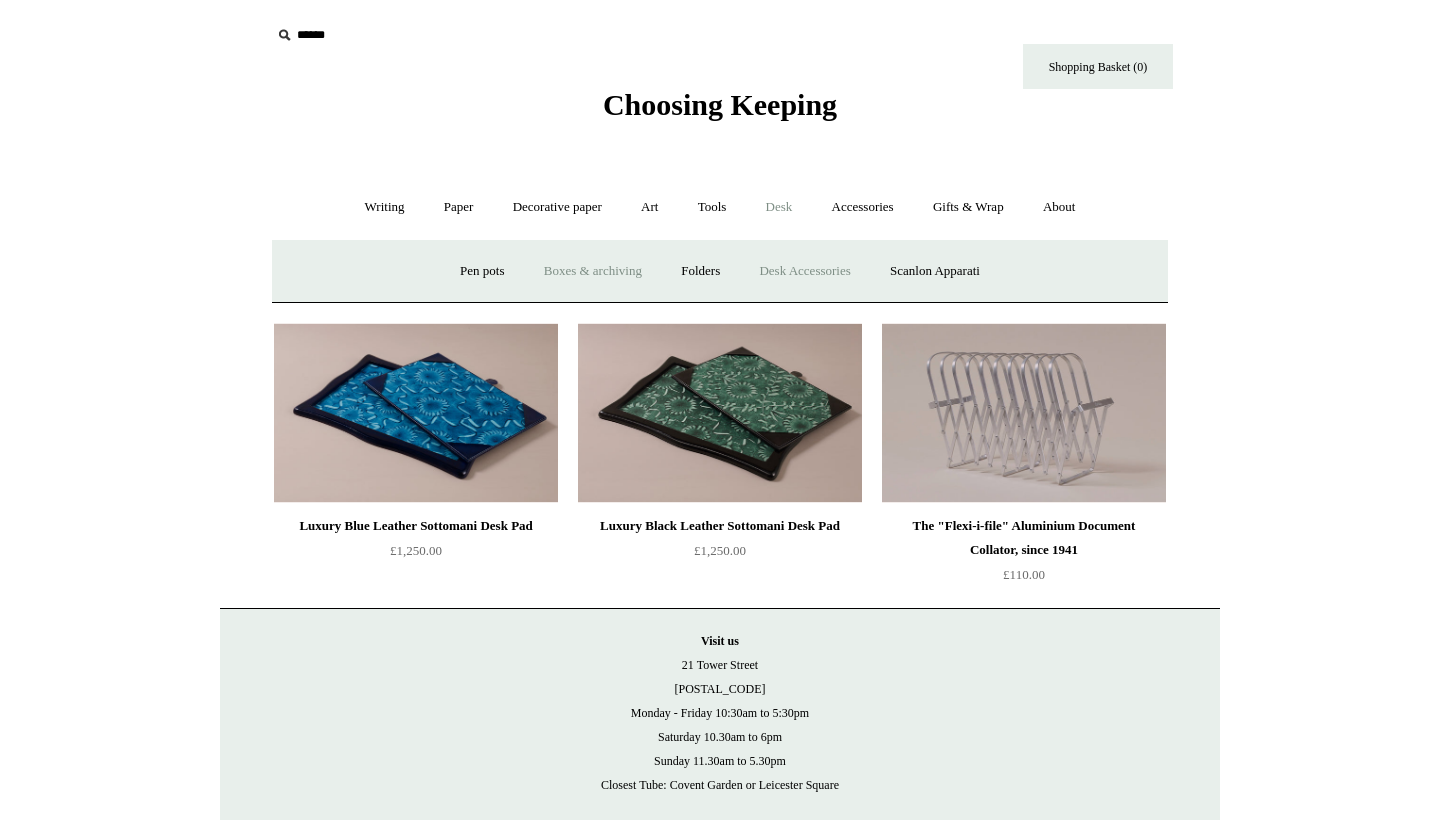 click on "Boxes & archiving" at bounding box center [593, 271] 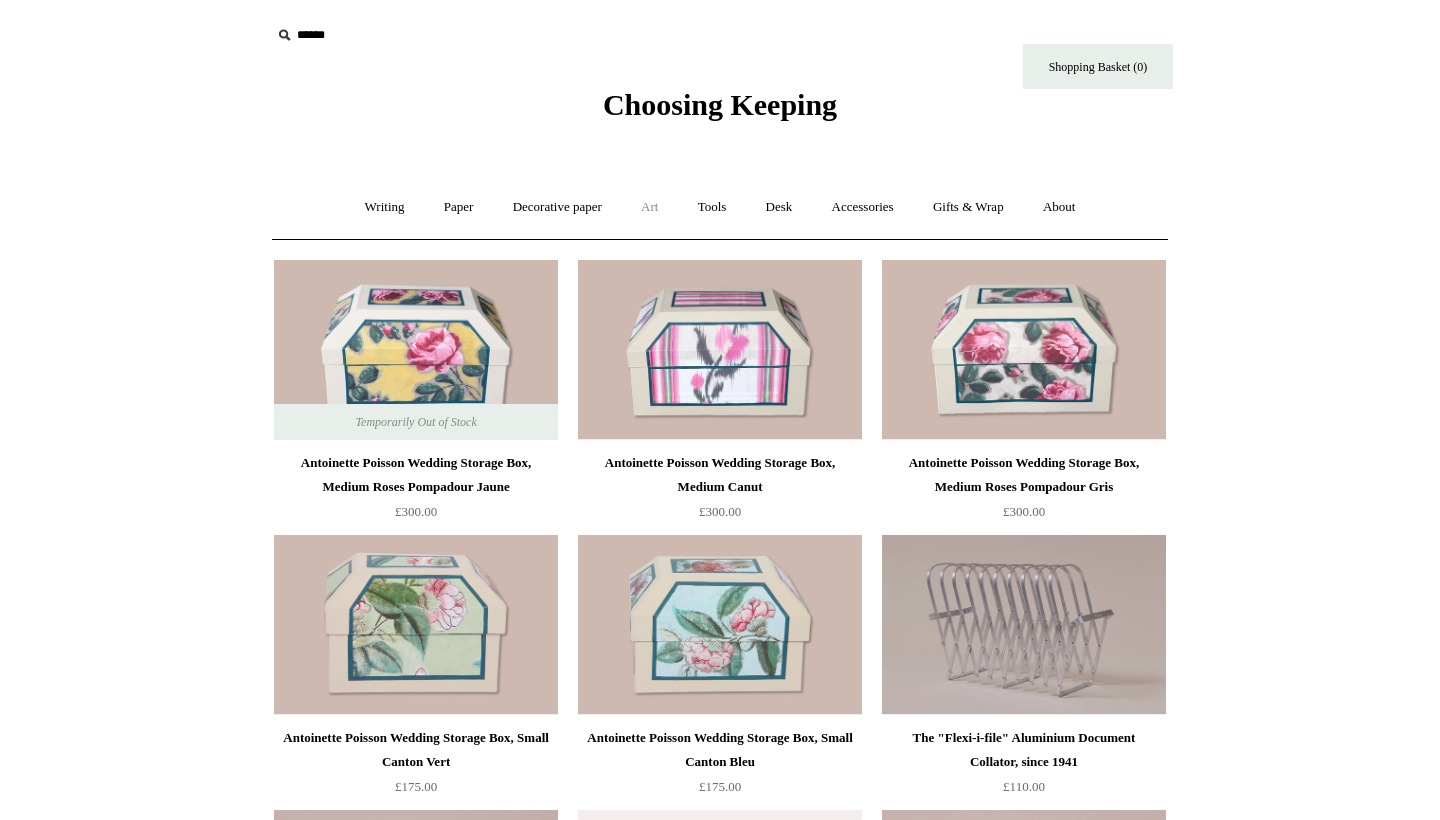 scroll, scrollTop: 0, scrollLeft: 0, axis: both 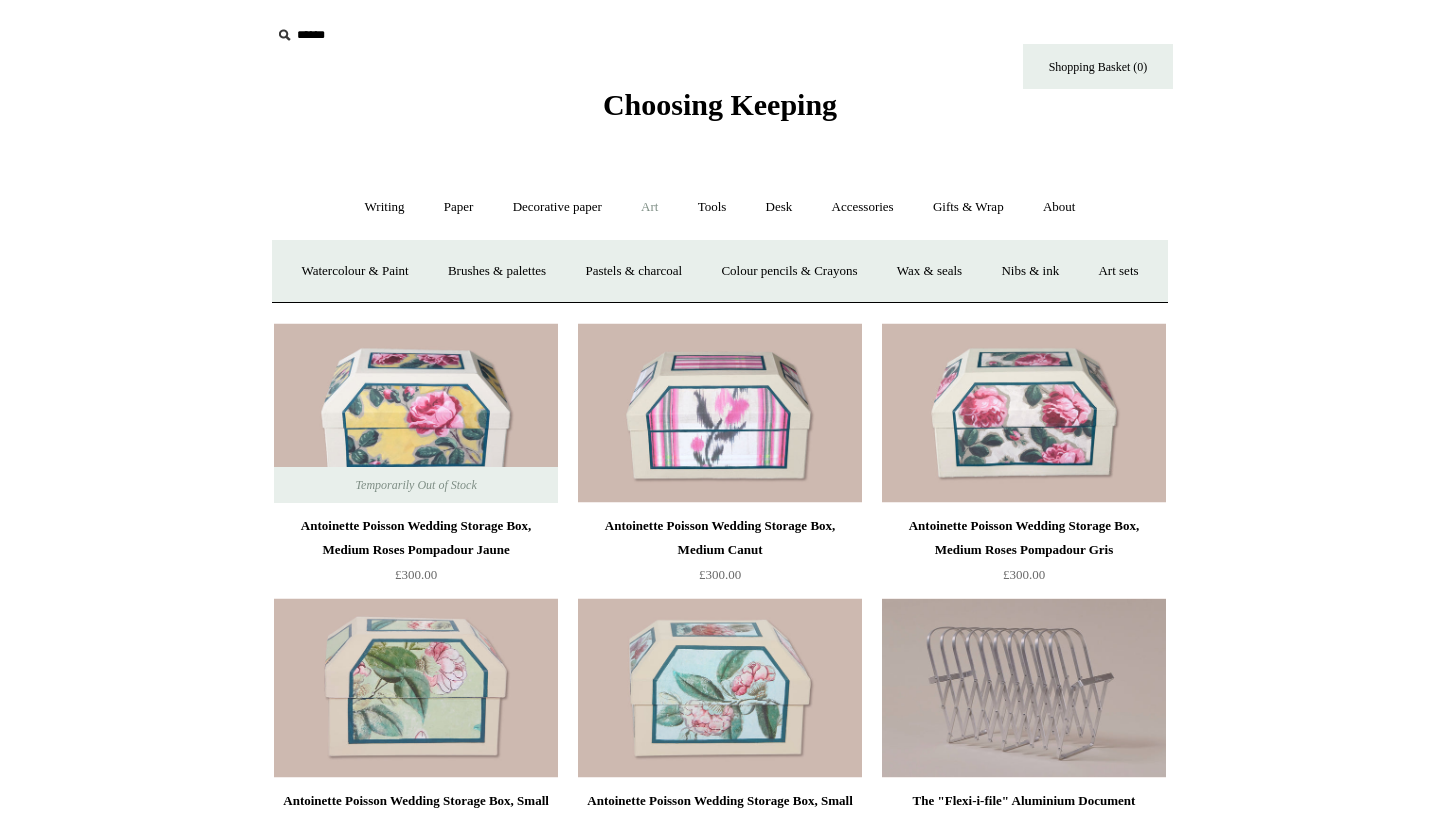 click on "Art -" at bounding box center (649, 207) 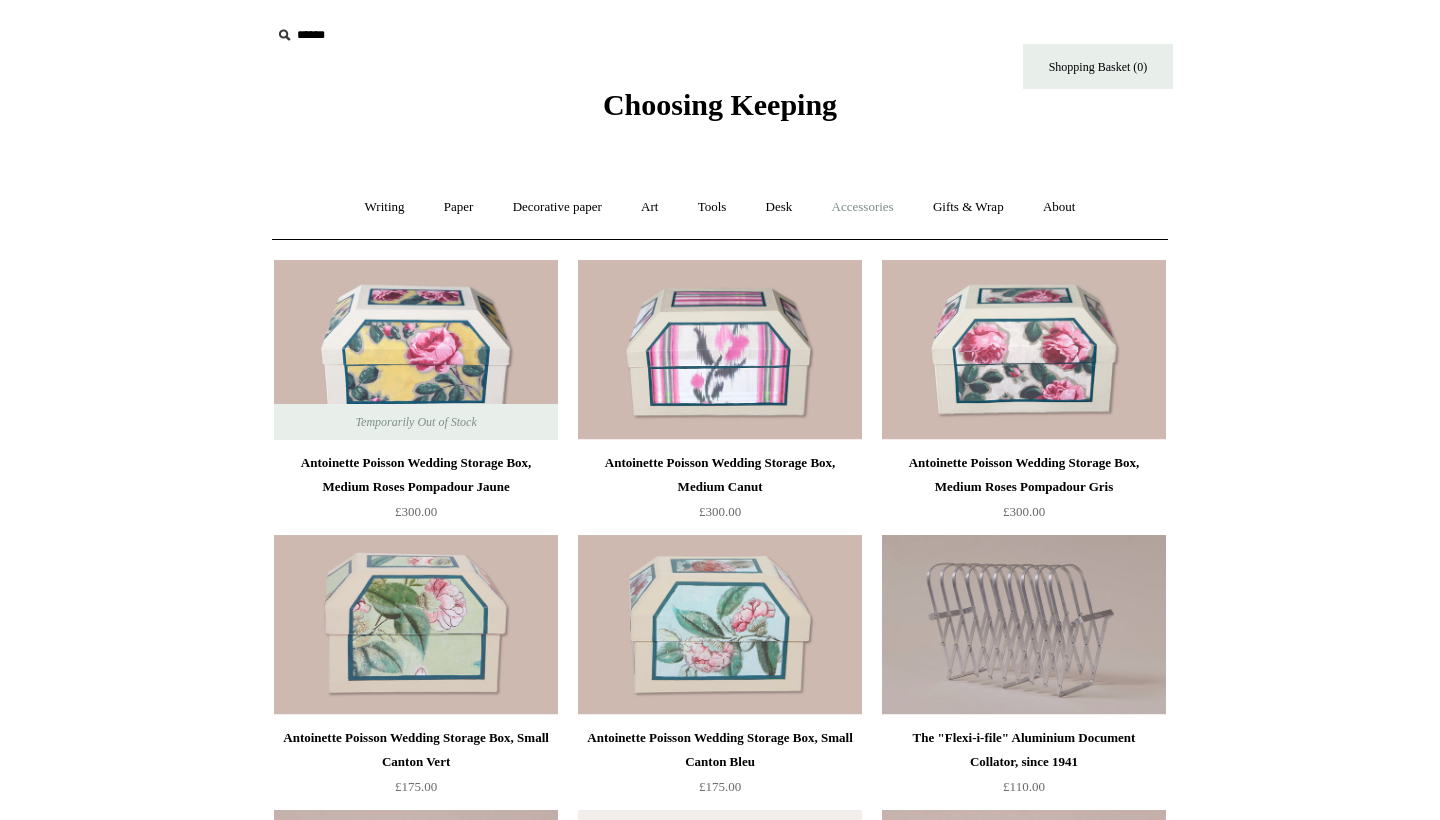 click on "Accessories +" at bounding box center [863, 207] 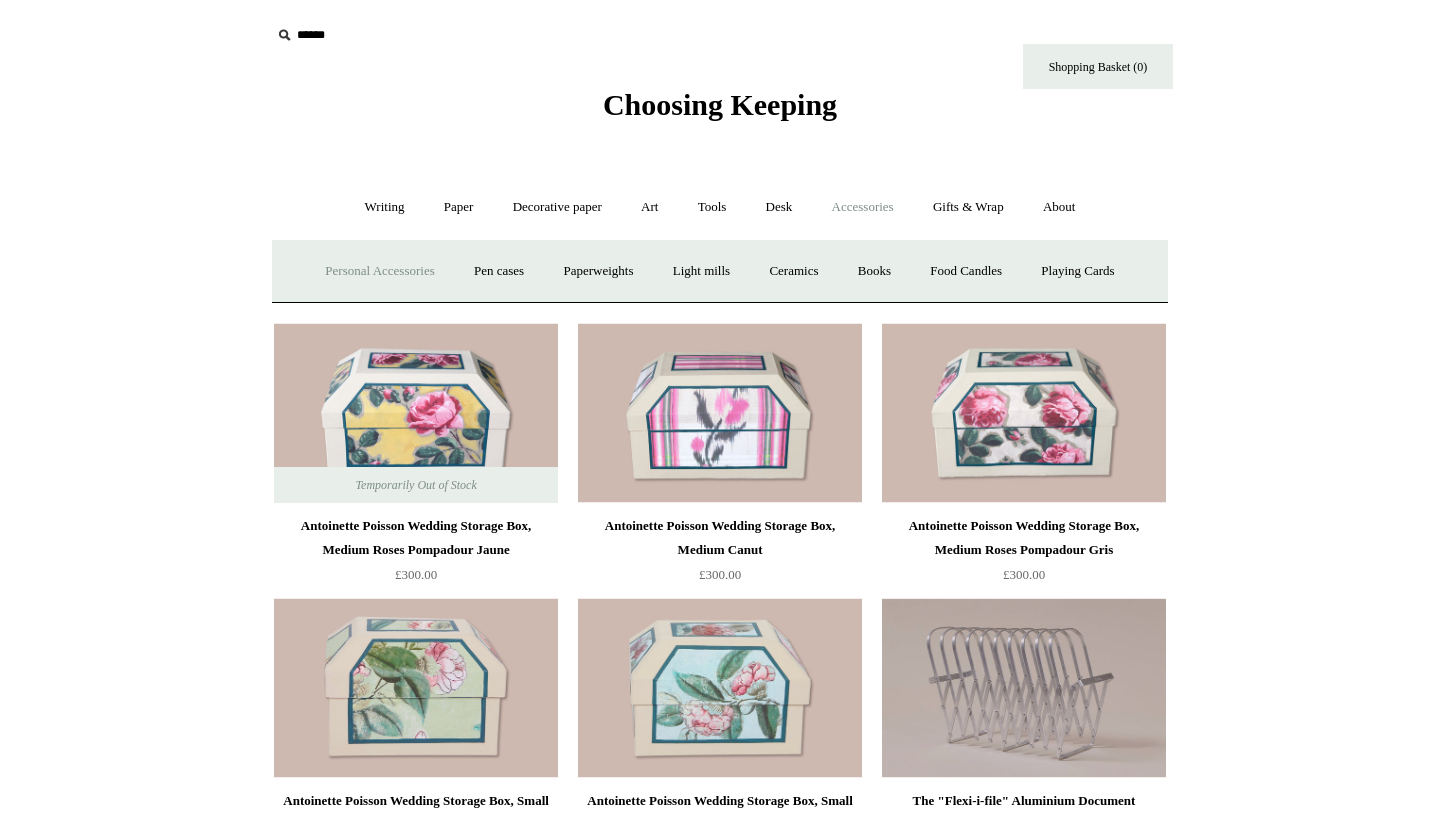 click on "Personal Accessories +" at bounding box center (379, 271) 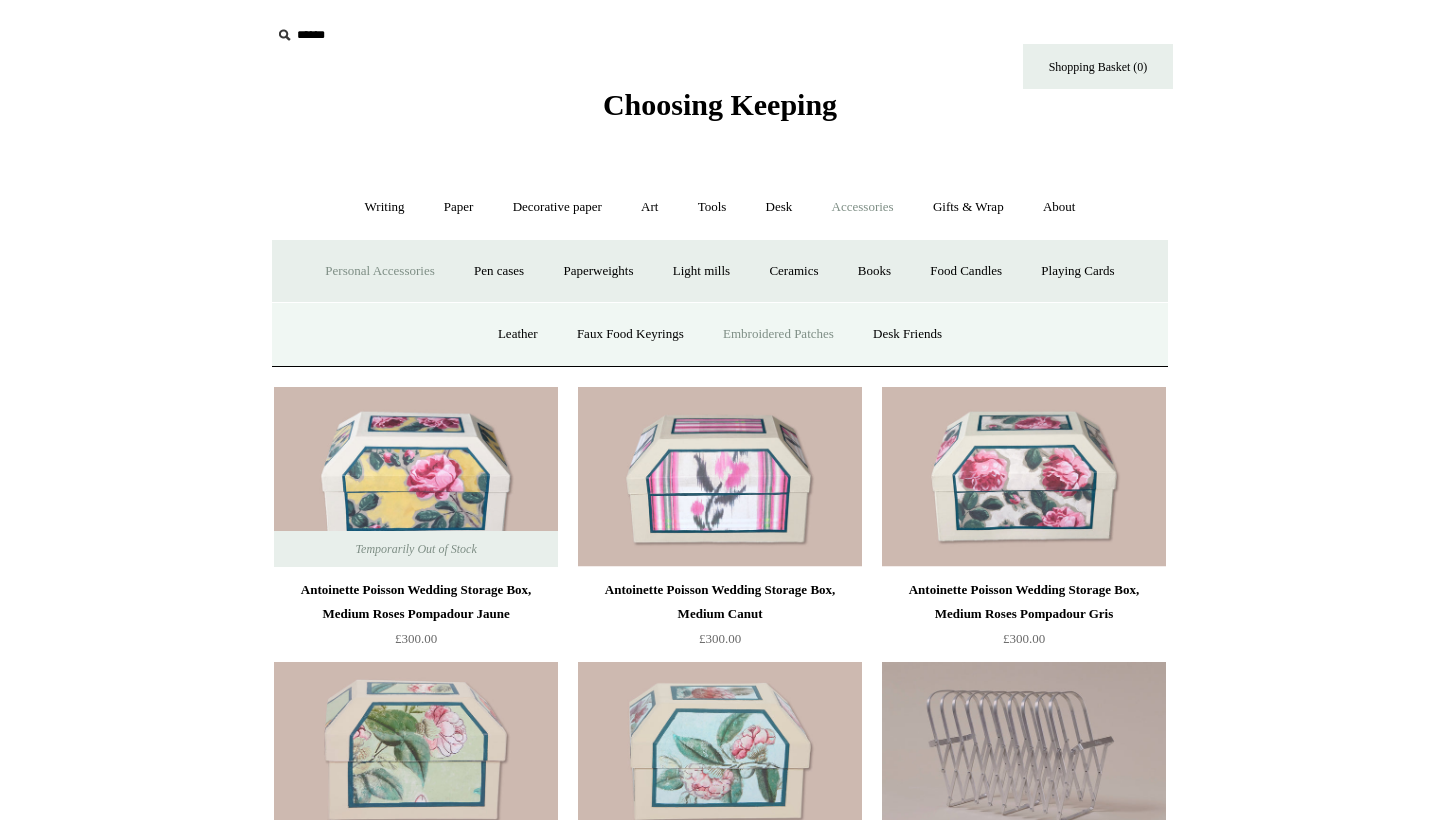 click on "Embroidered Patches" at bounding box center [778, 334] 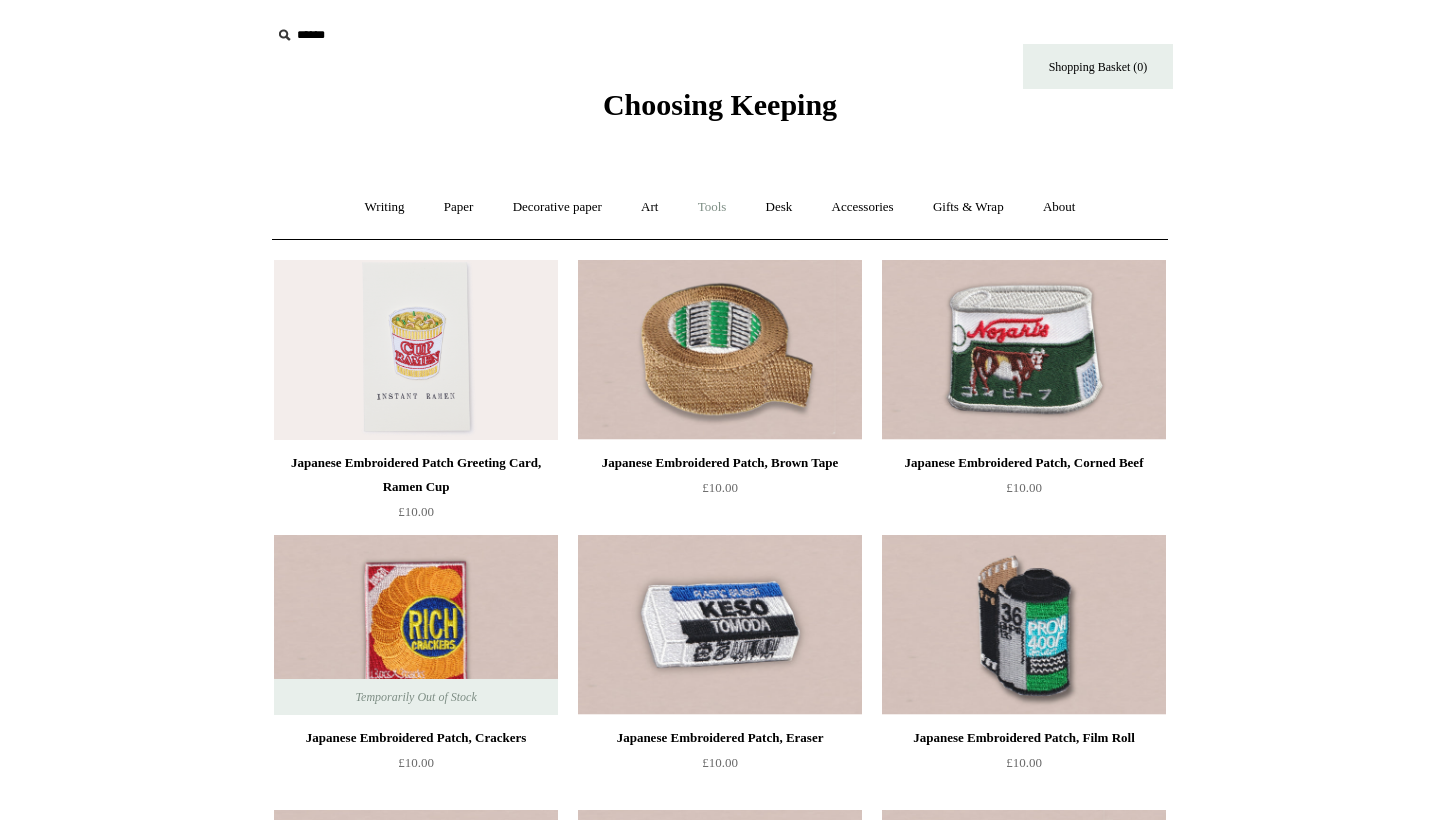 scroll, scrollTop: 0, scrollLeft: 0, axis: both 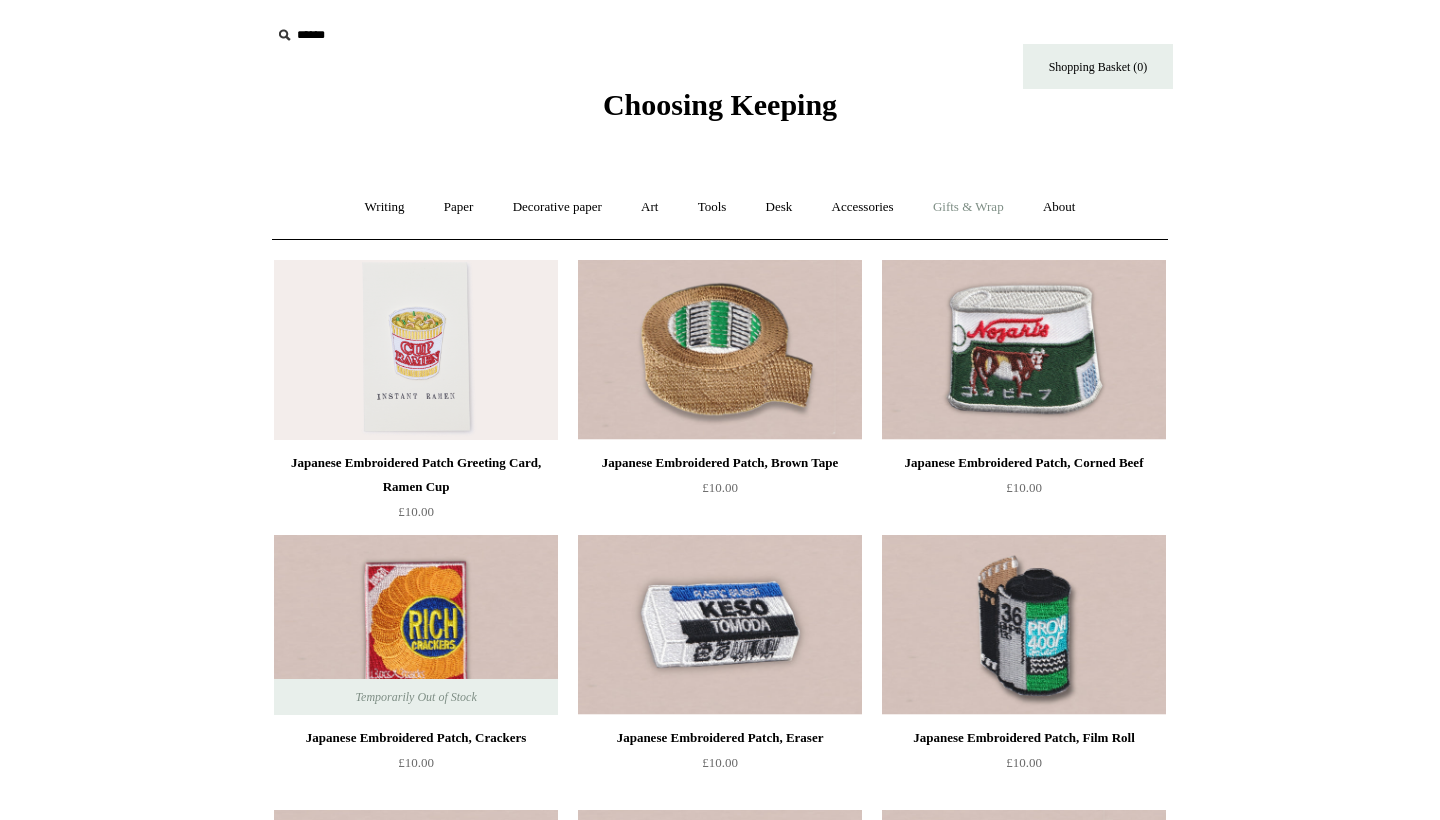 click on "Gifts & Wrap +" at bounding box center (968, 207) 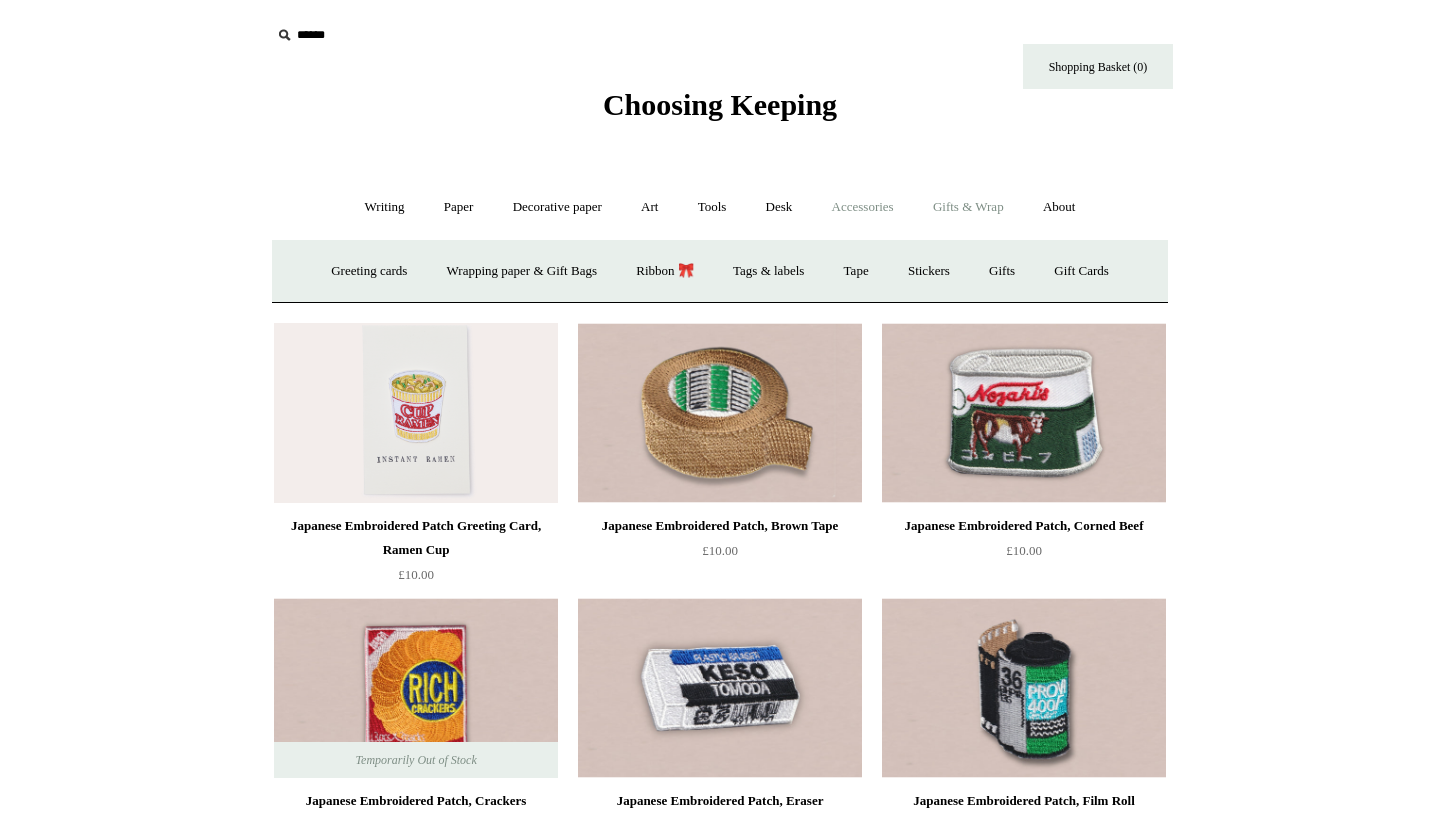 click on "Accessories +" at bounding box center (863, 207) 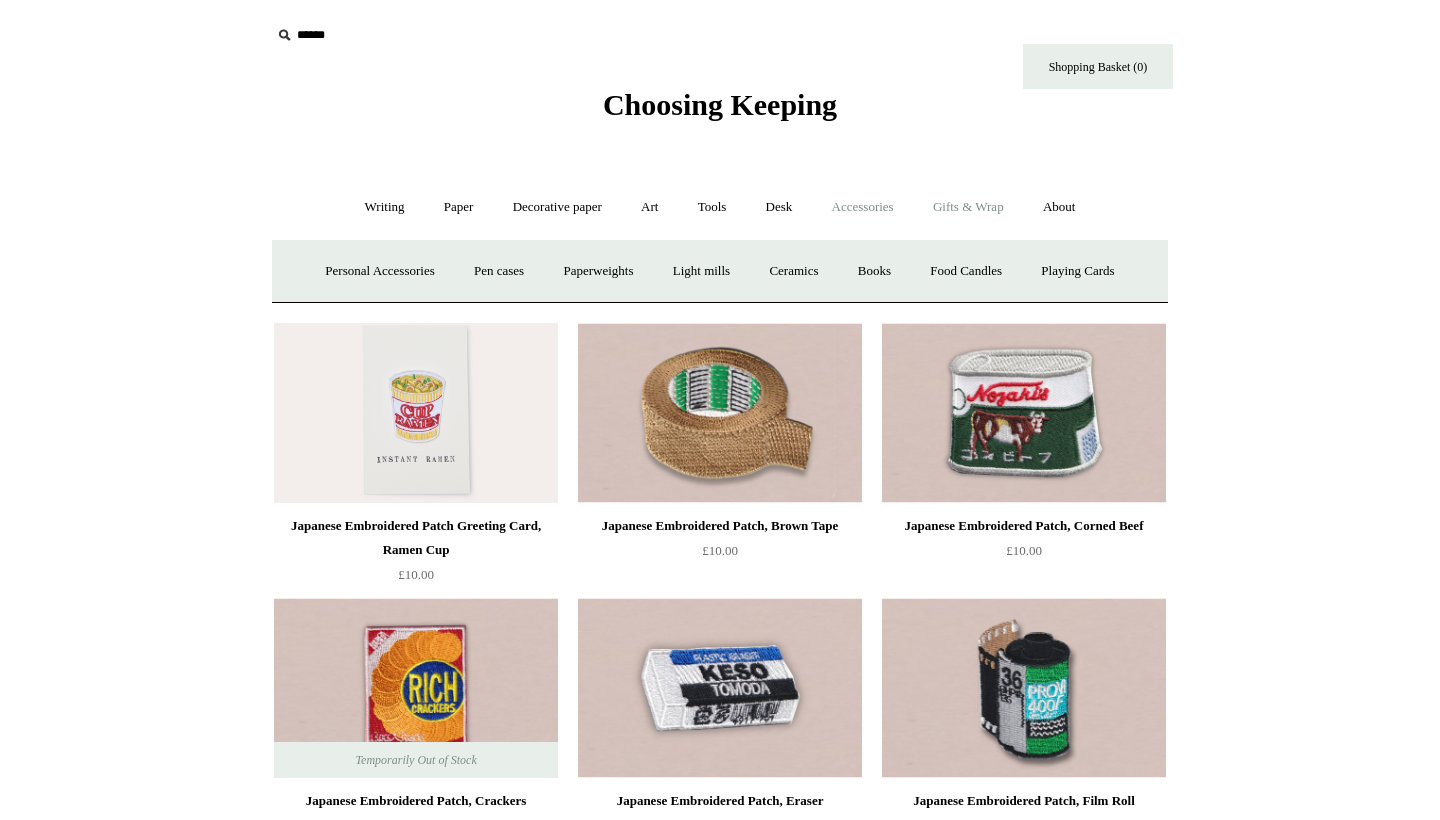 click on "Gifts & Wrap +" at bounding box center (968, 207) 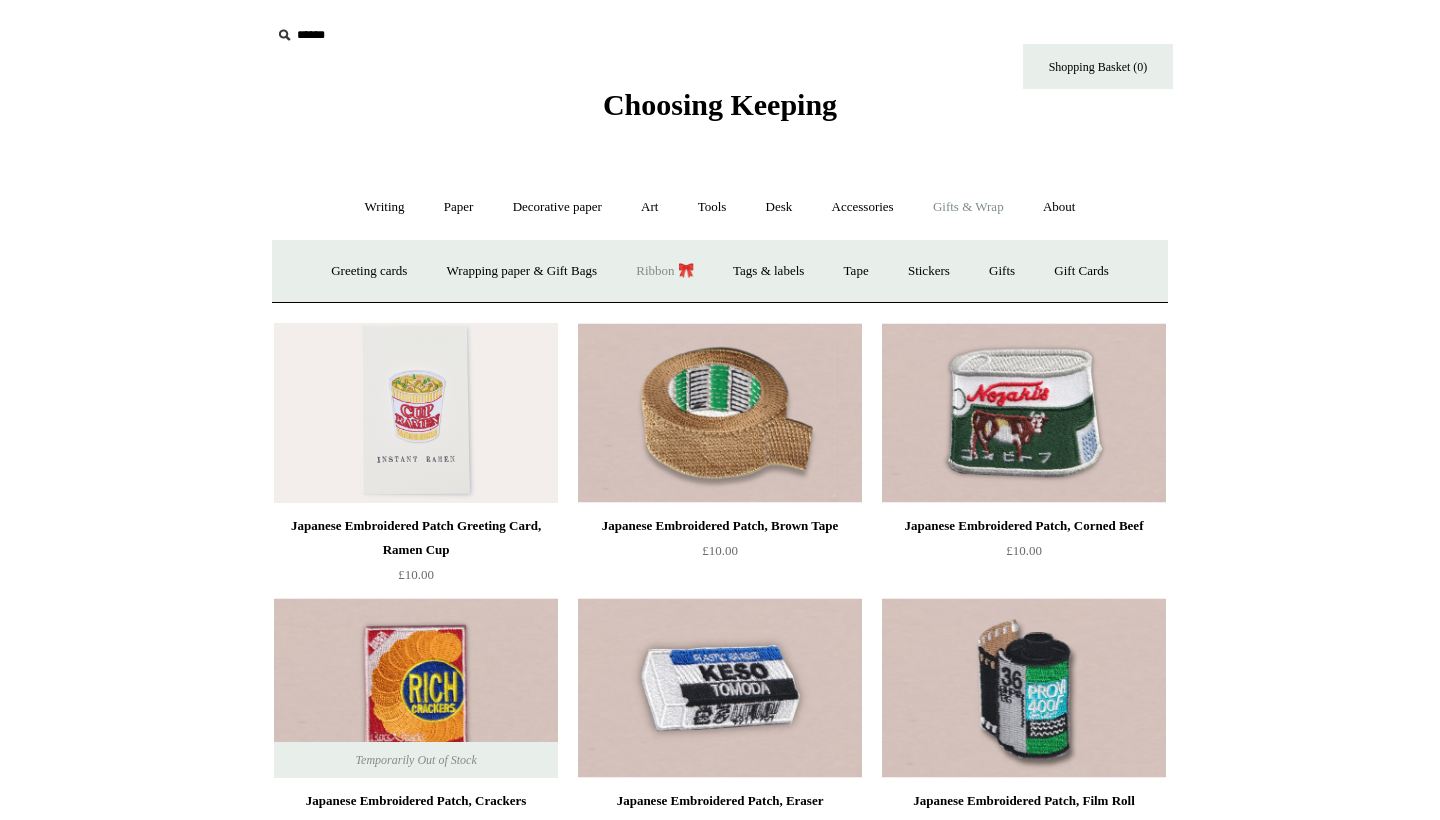 click on "Ribbon 🎀" at bounding box center (665, 271) 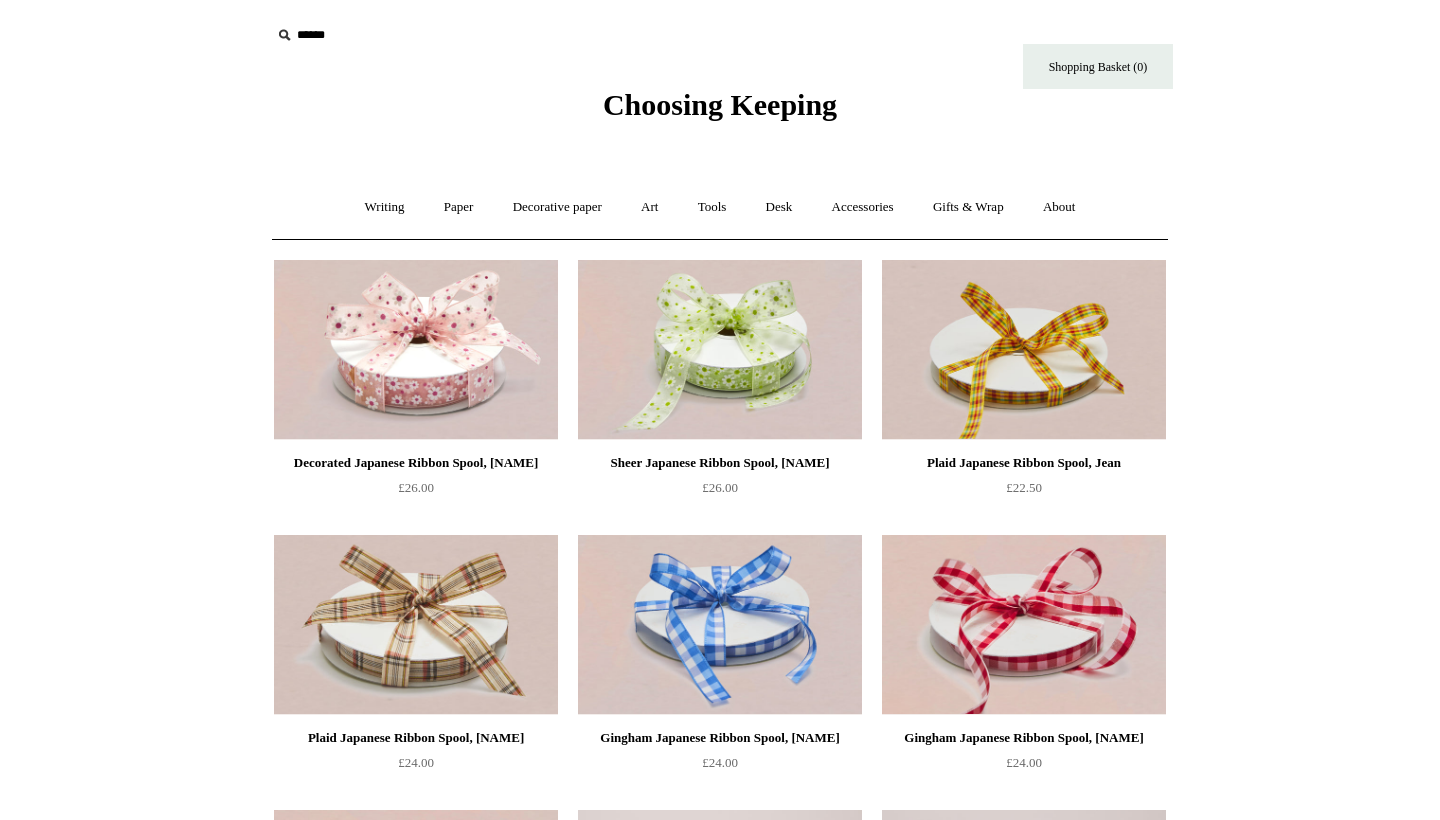 scroll, scrollTop: 0, scrollLeft: 0, axis: both 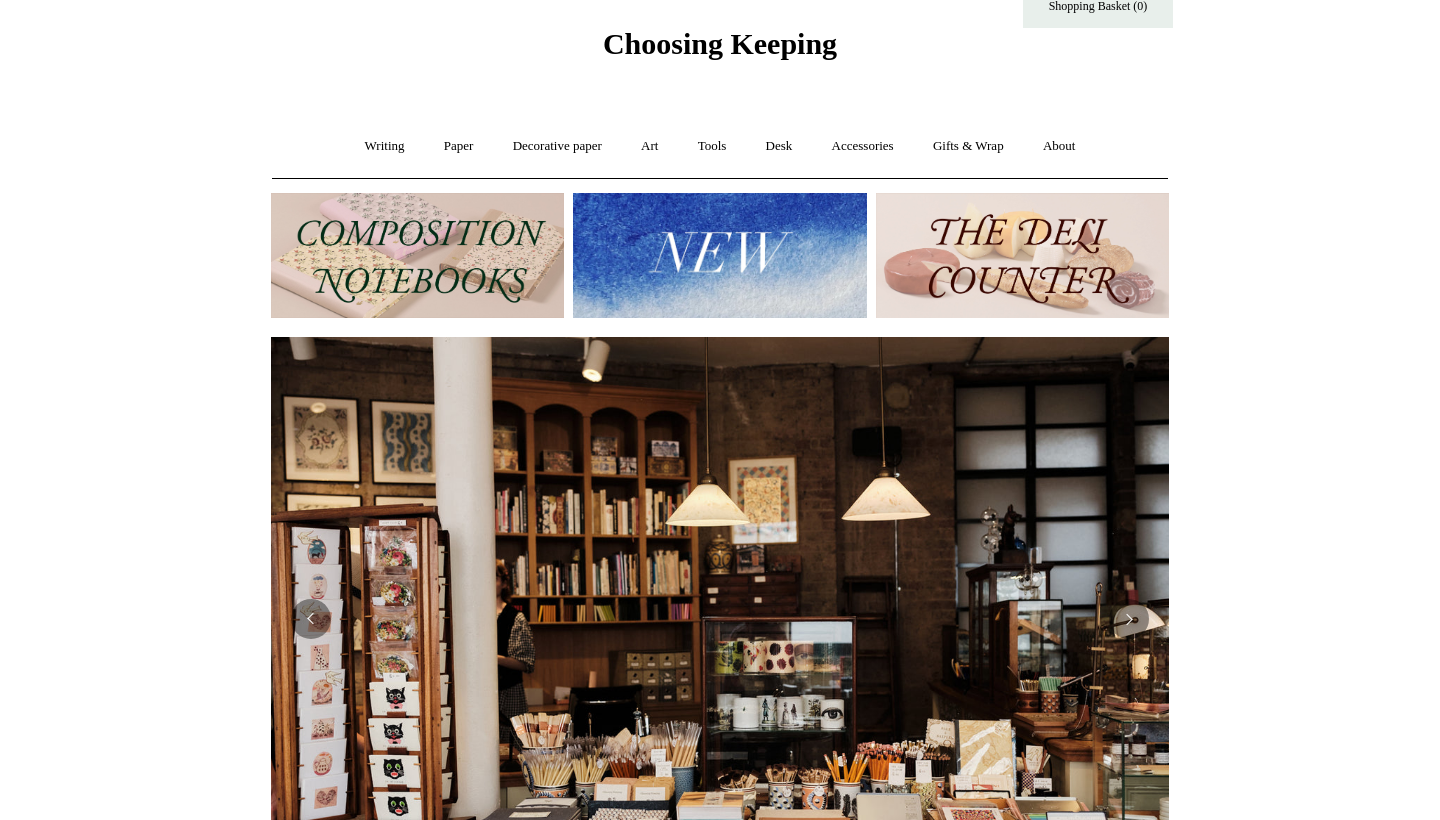 click at bounding box center (719, 255) 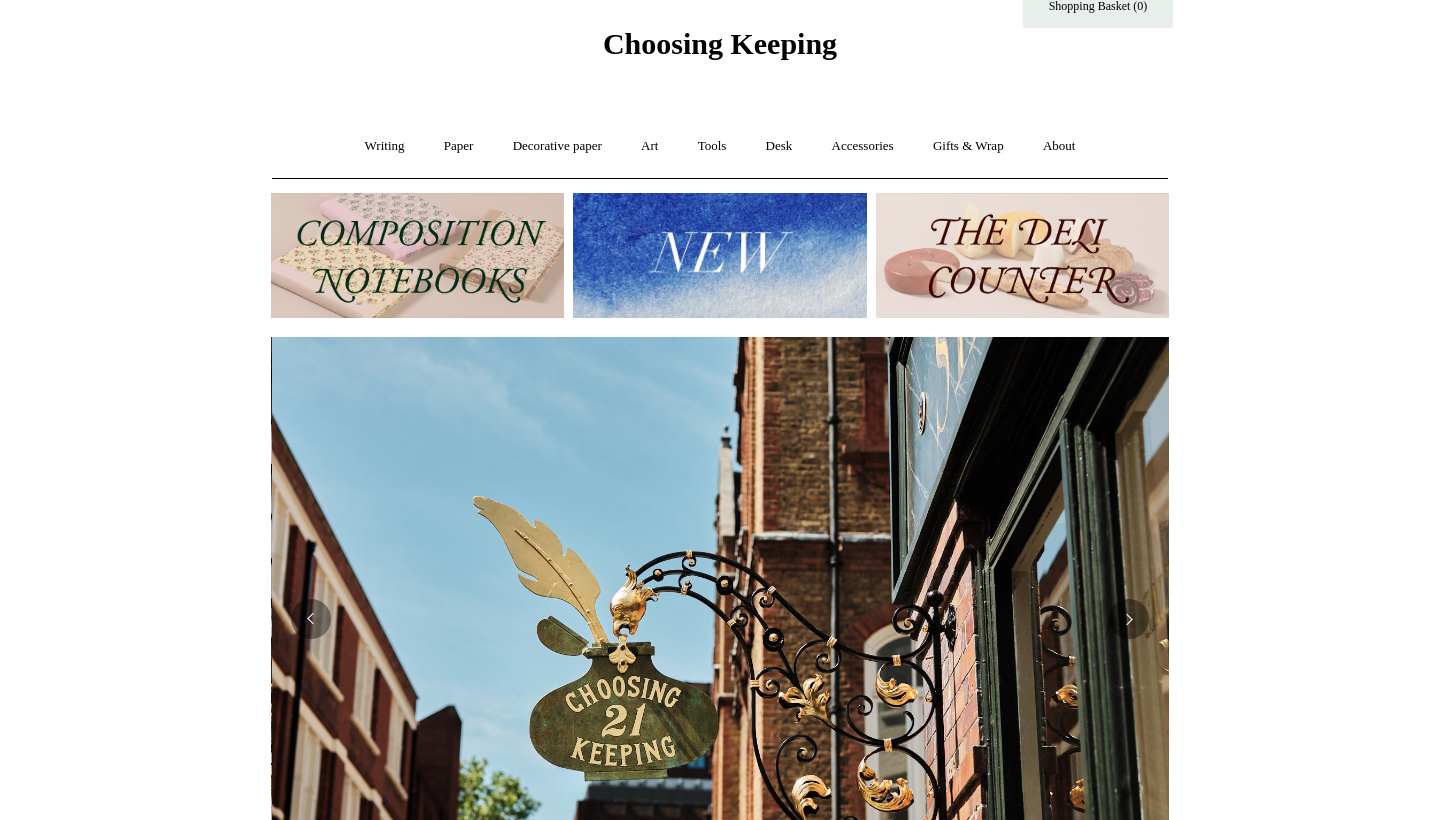 scroll, scrollTop: 0, scrollLeft: 898, axis: horizontal 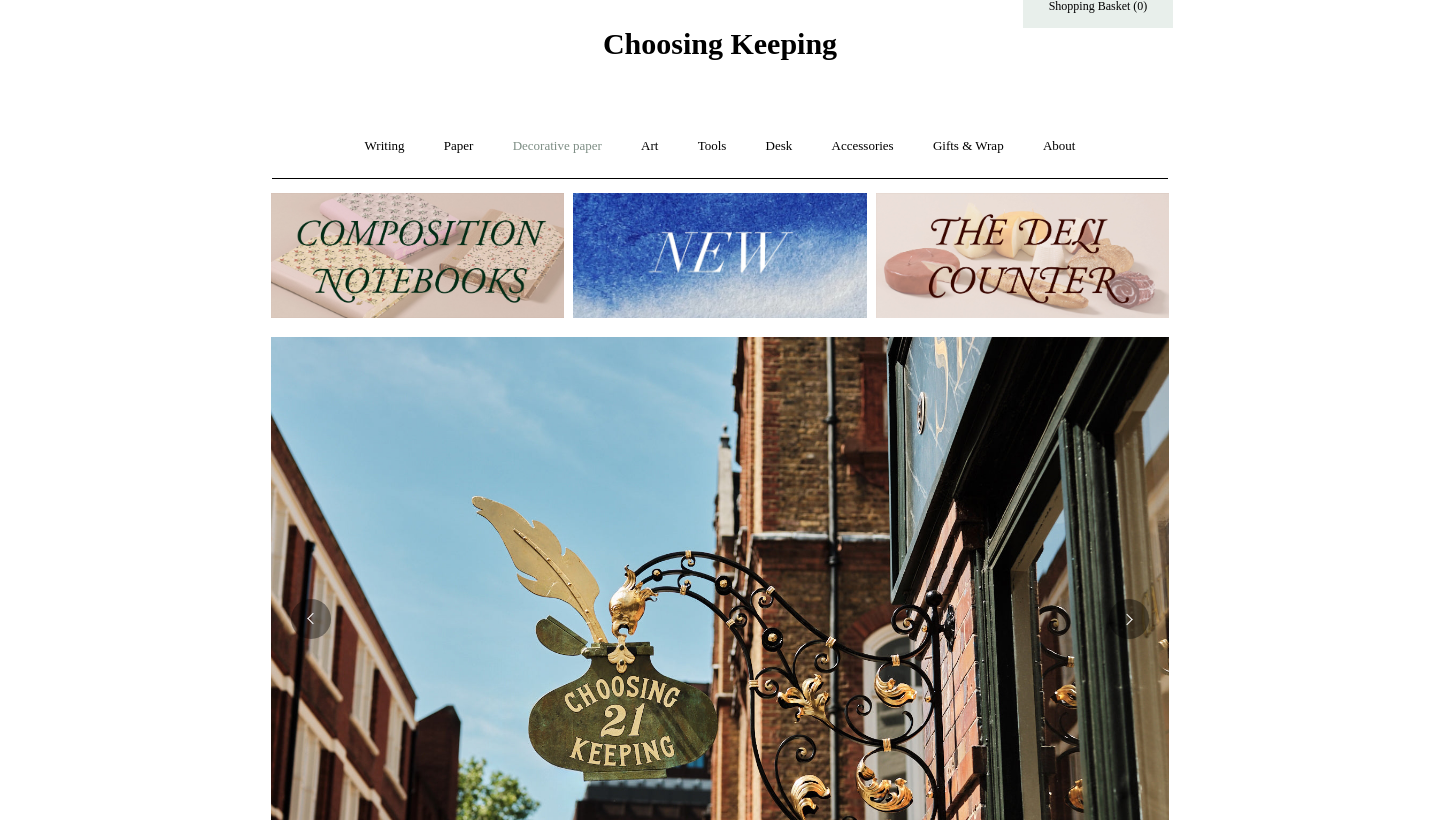 click on "Decorative paper +" at bounding box center [557, 146] 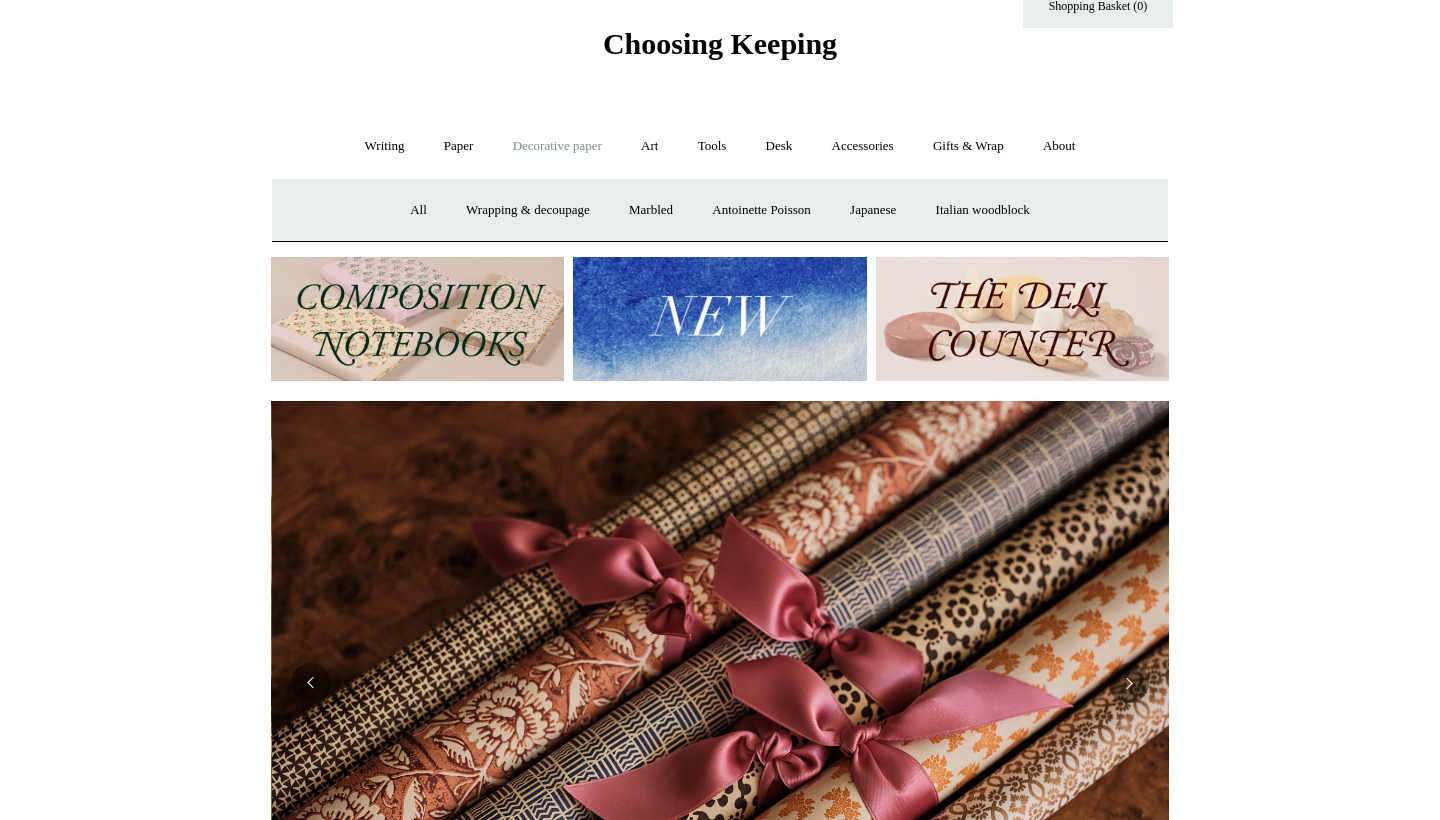 scroll, scrollTop: 0, scrollLeft: 1796, axis: horizontal 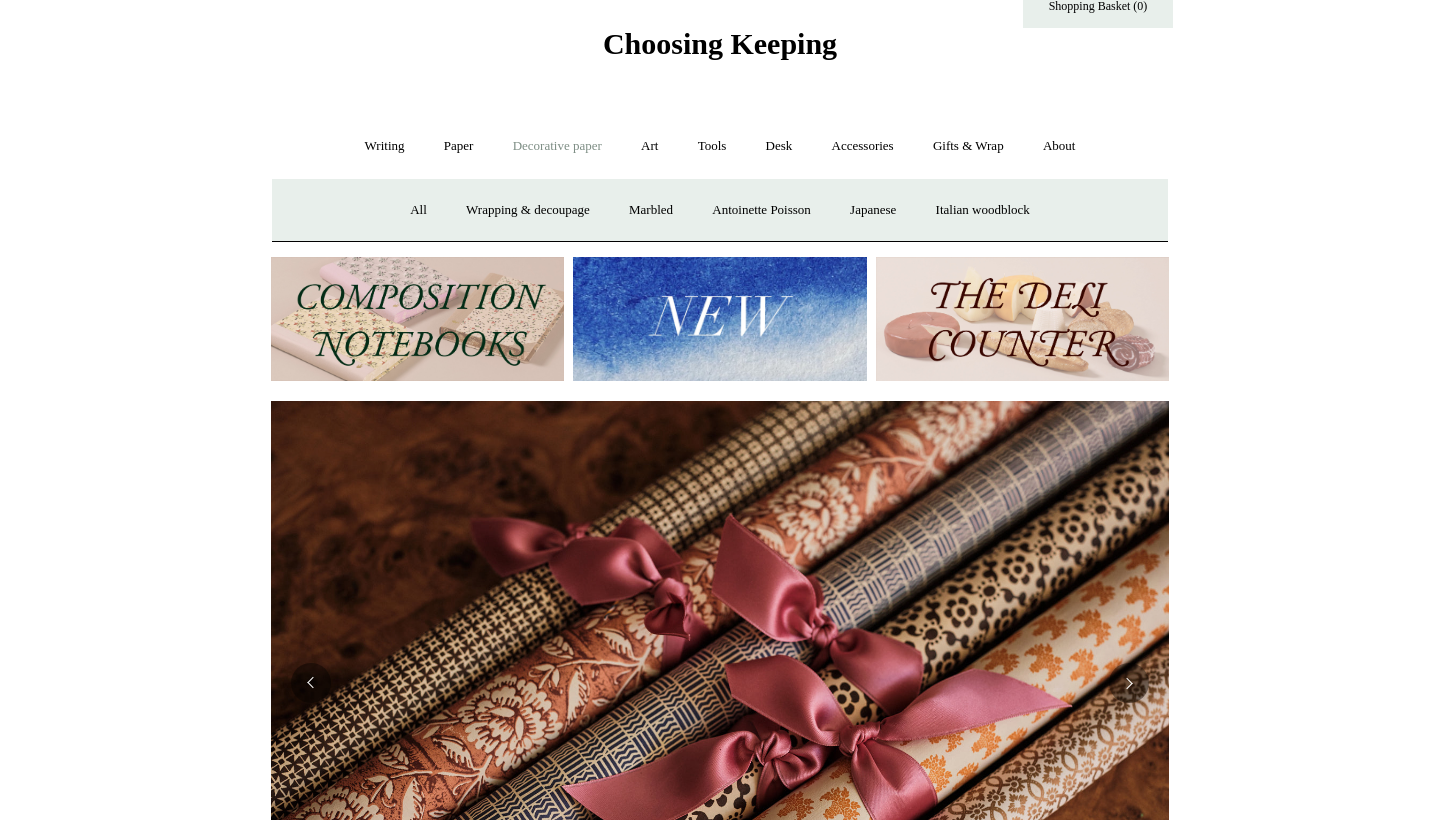 click on "Decorative paper -" at bounding box center (557, 146) 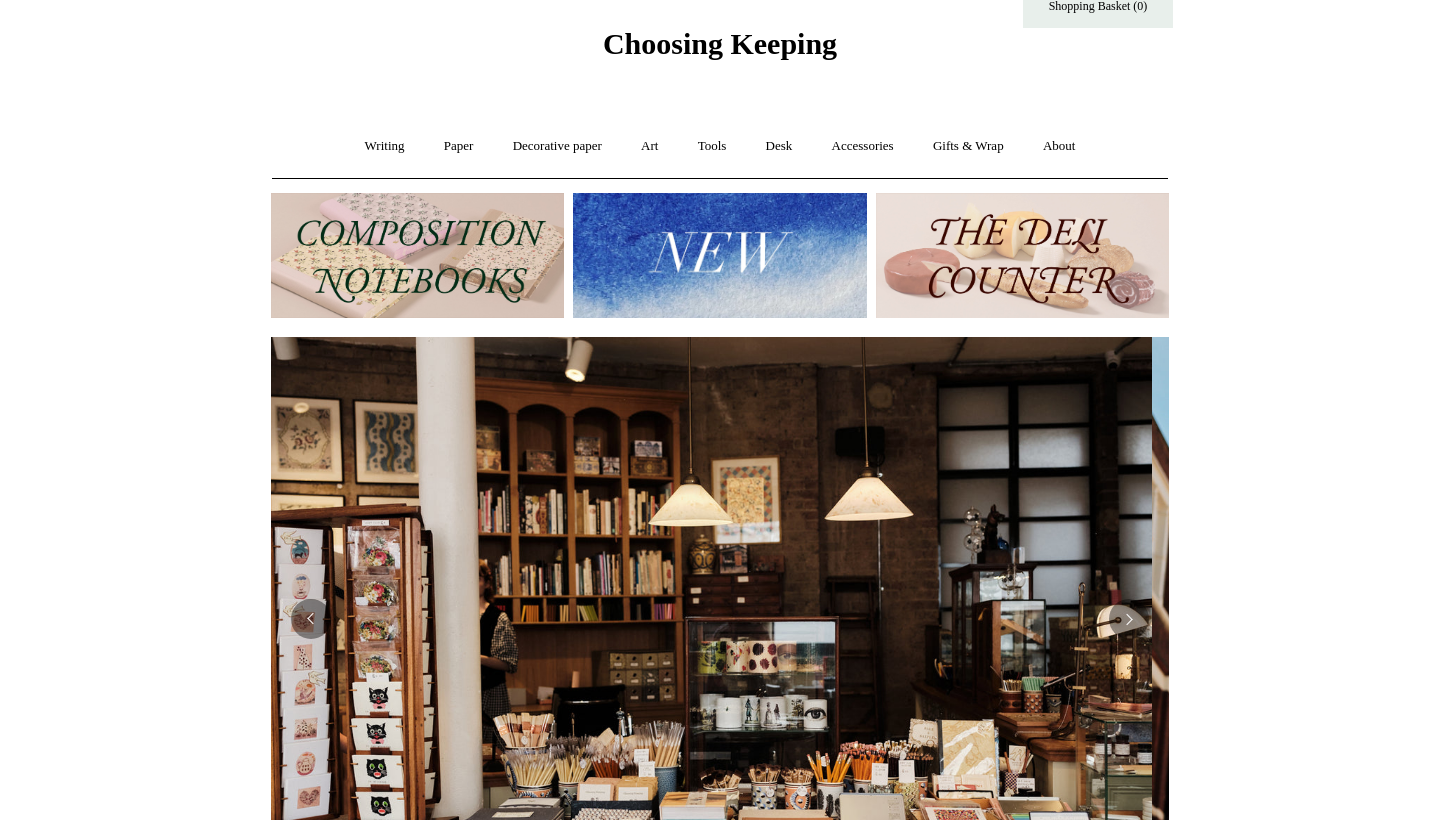 scroll, scrollTop: 0, scrollLeft: 0, axis: both 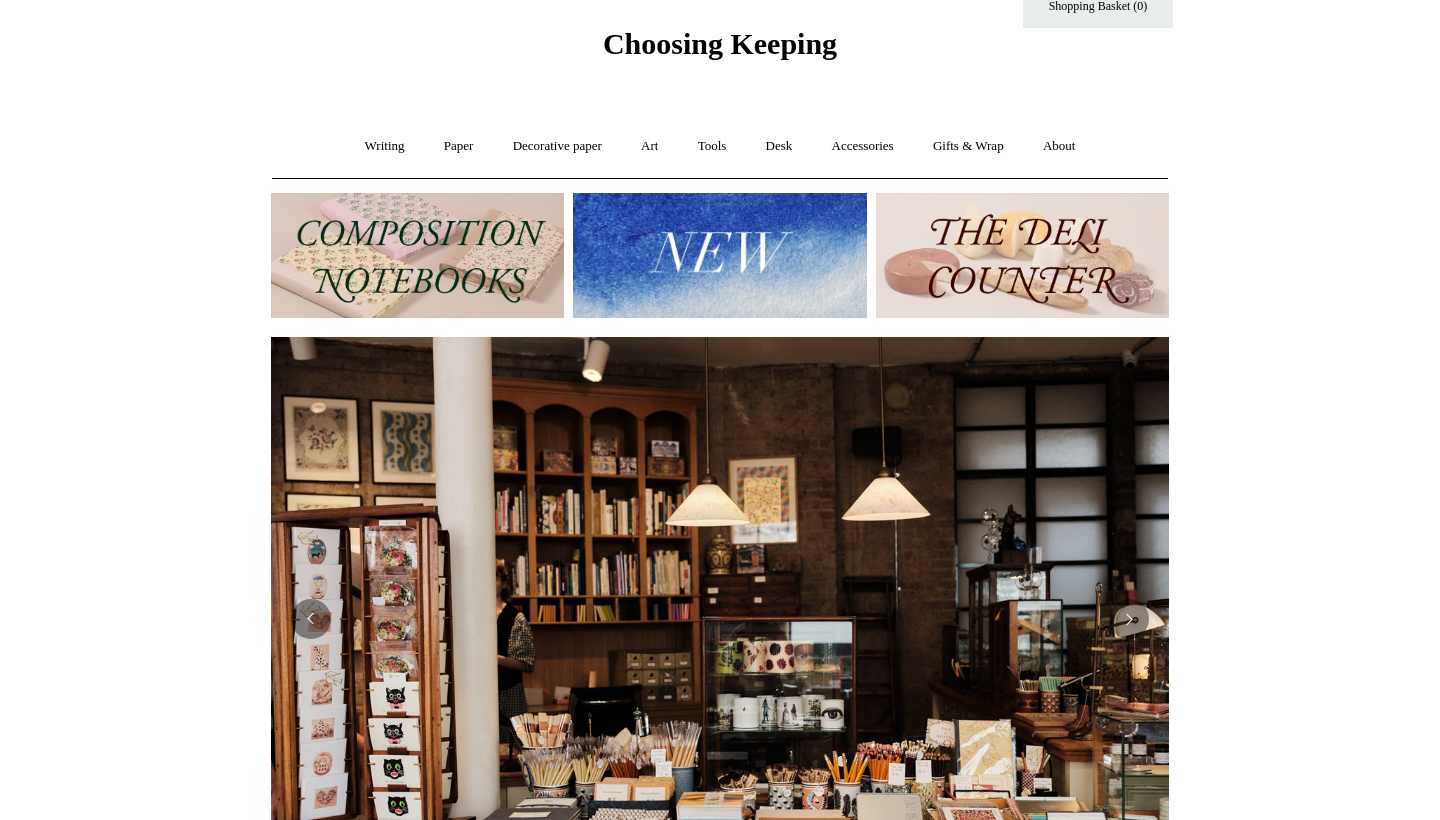 click at bounding box center (417, 255) 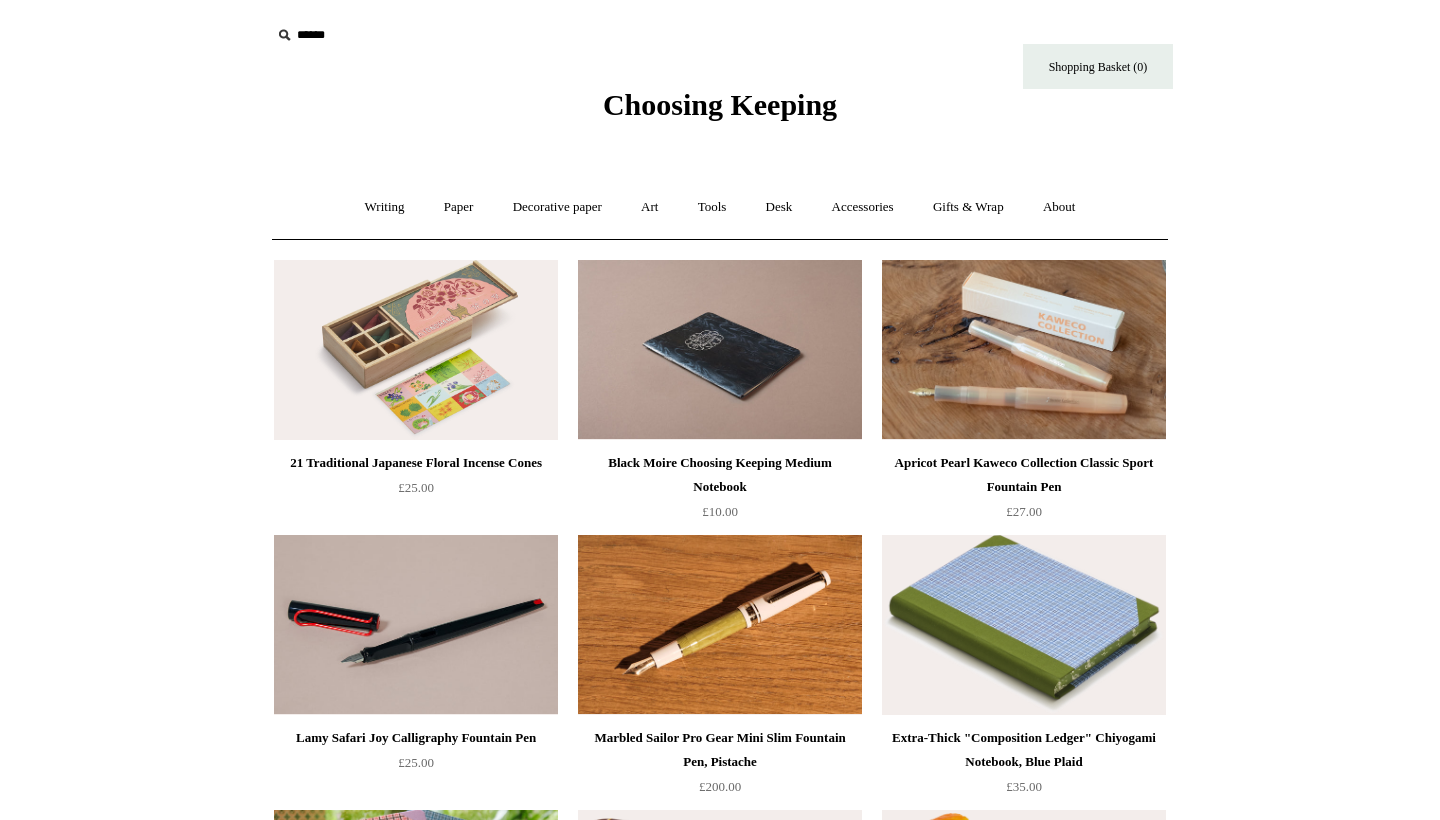 scroll, scrollTop: 0, scrollLeft: 0, axis: both 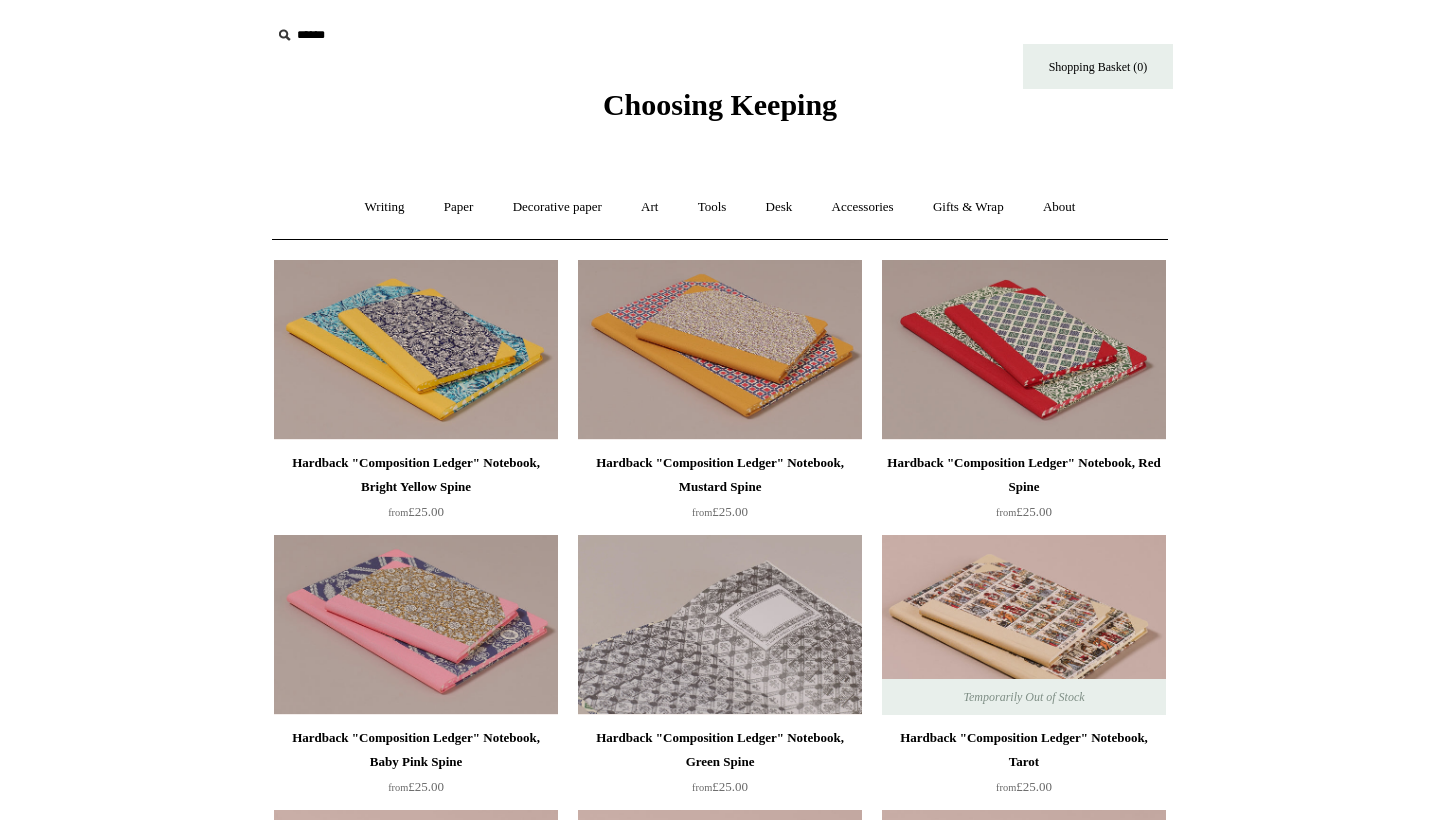 click at bounding box center (720, 625) 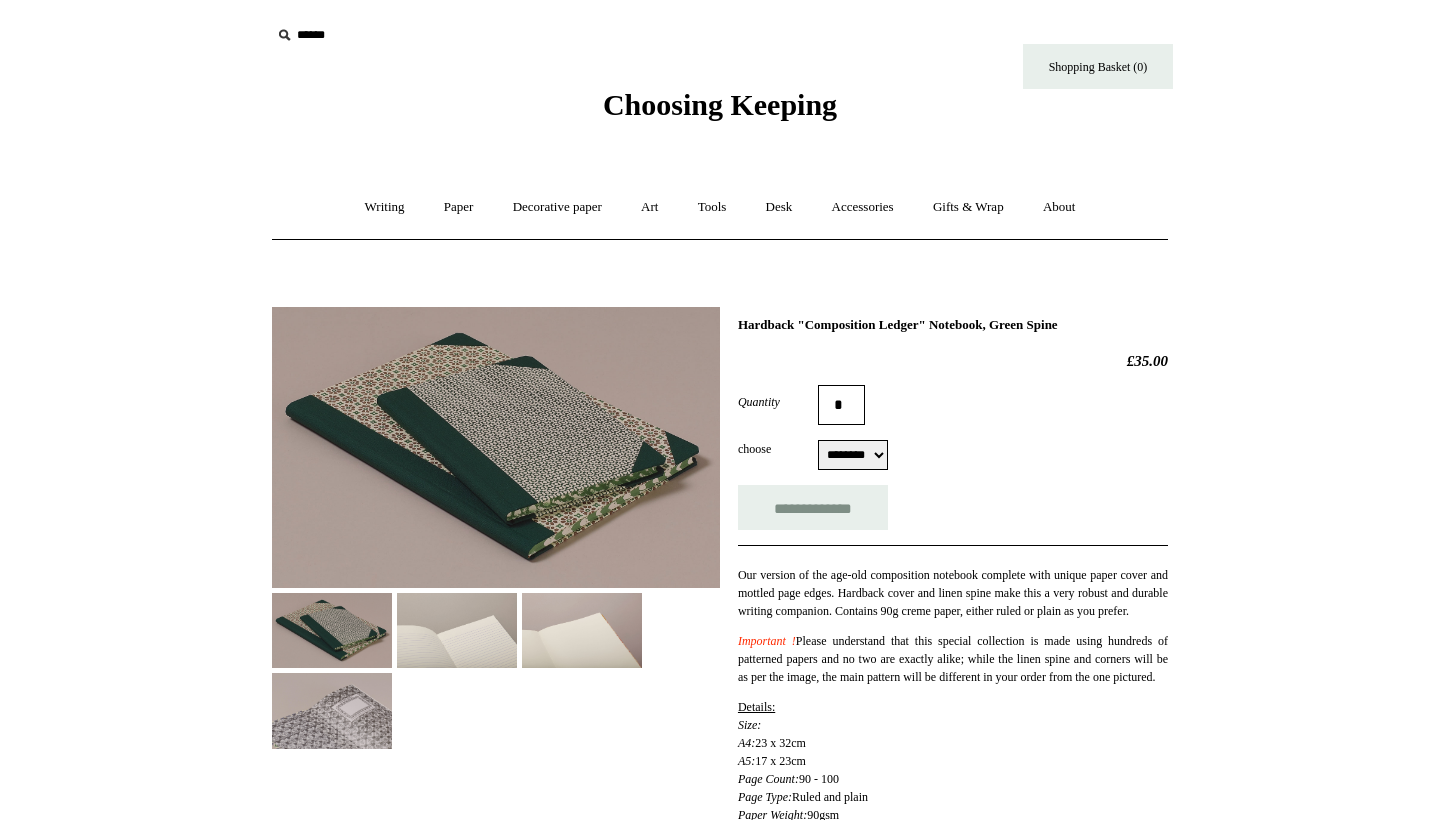 select on "********" 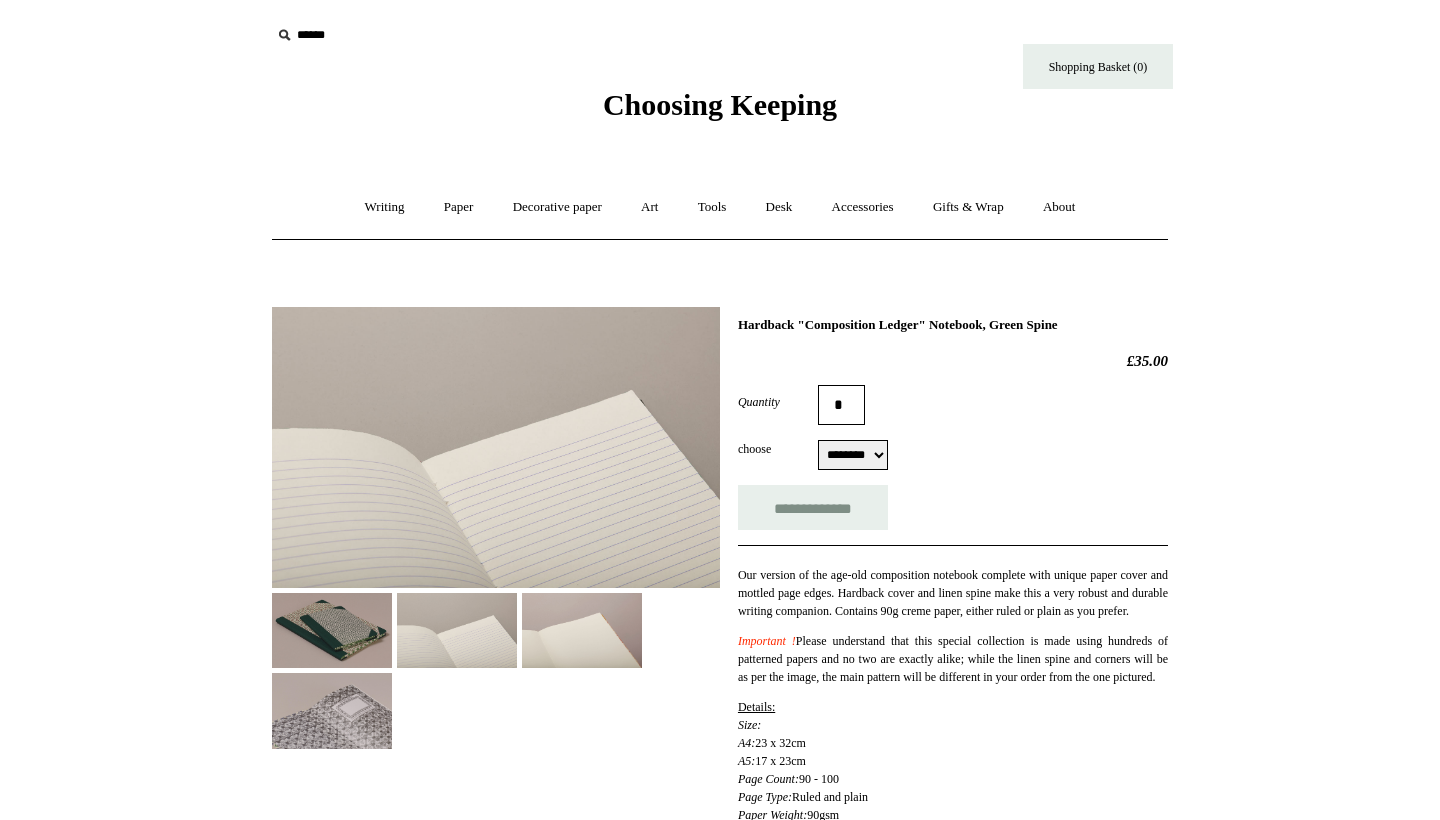 click at bounding box center (582, 630) 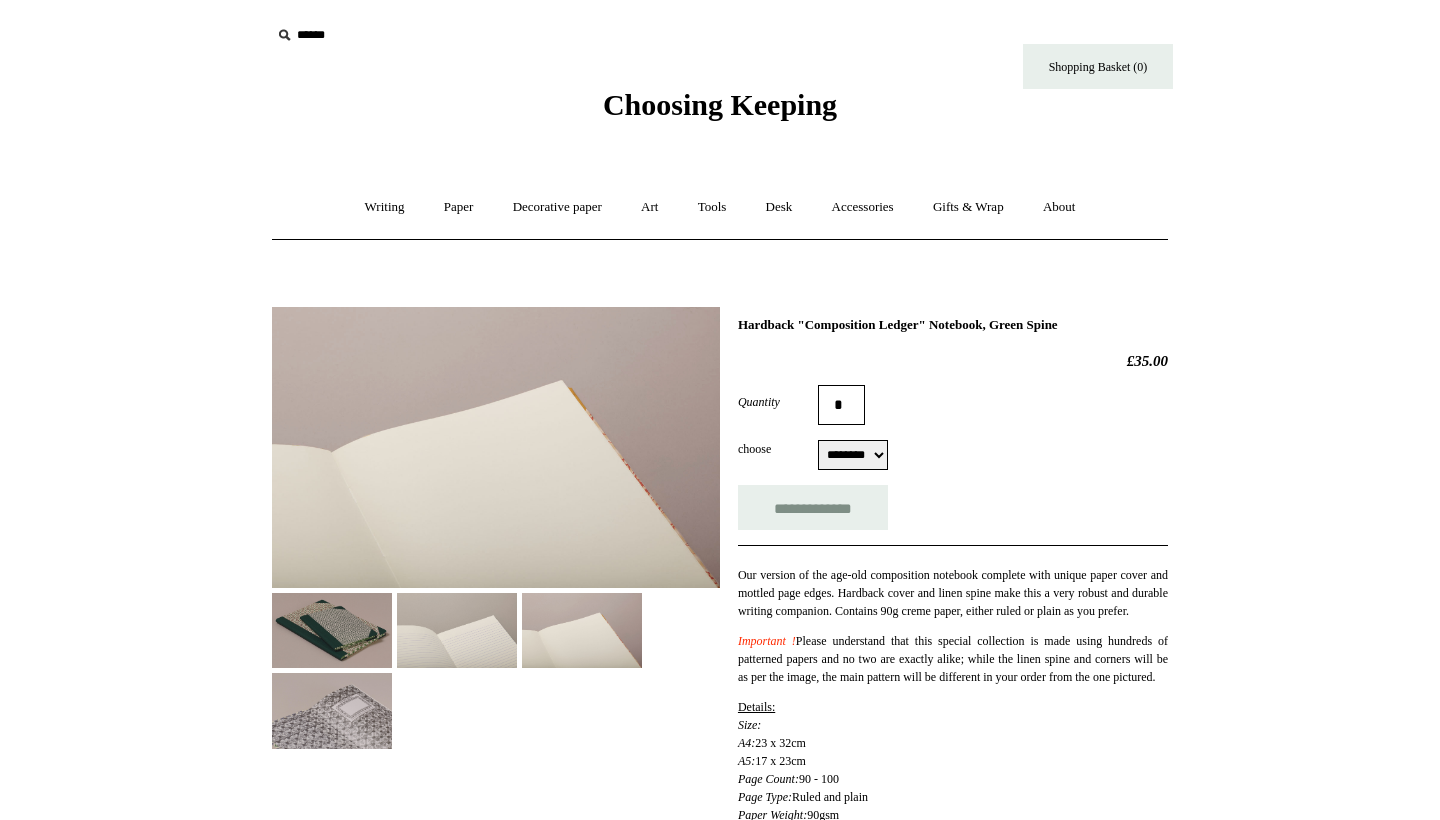 click at bounding box center [332, 630] 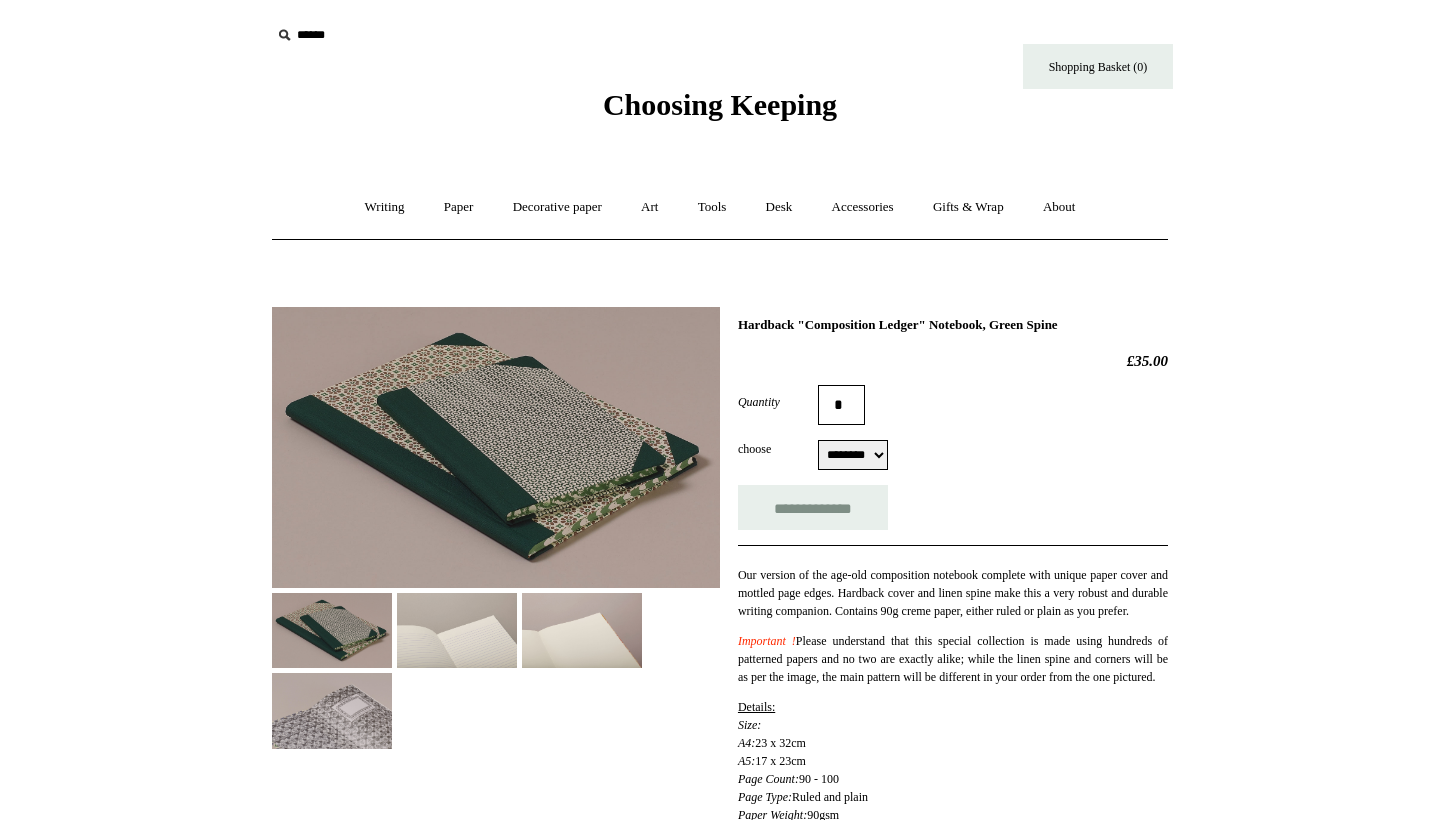 scroll, scrollTop: 0, scrollLeft: 0, axis: both 